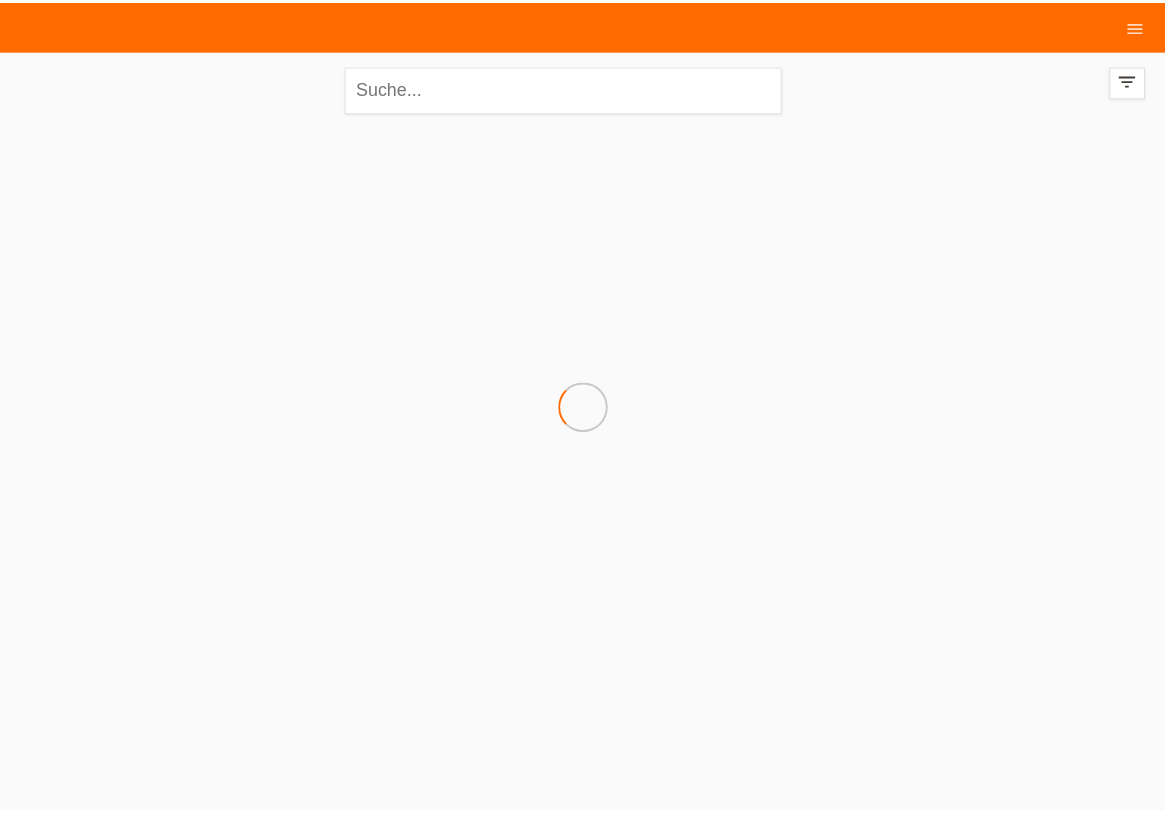 scroll, scrollTop: 0, scrollLeft: 0, axis: both 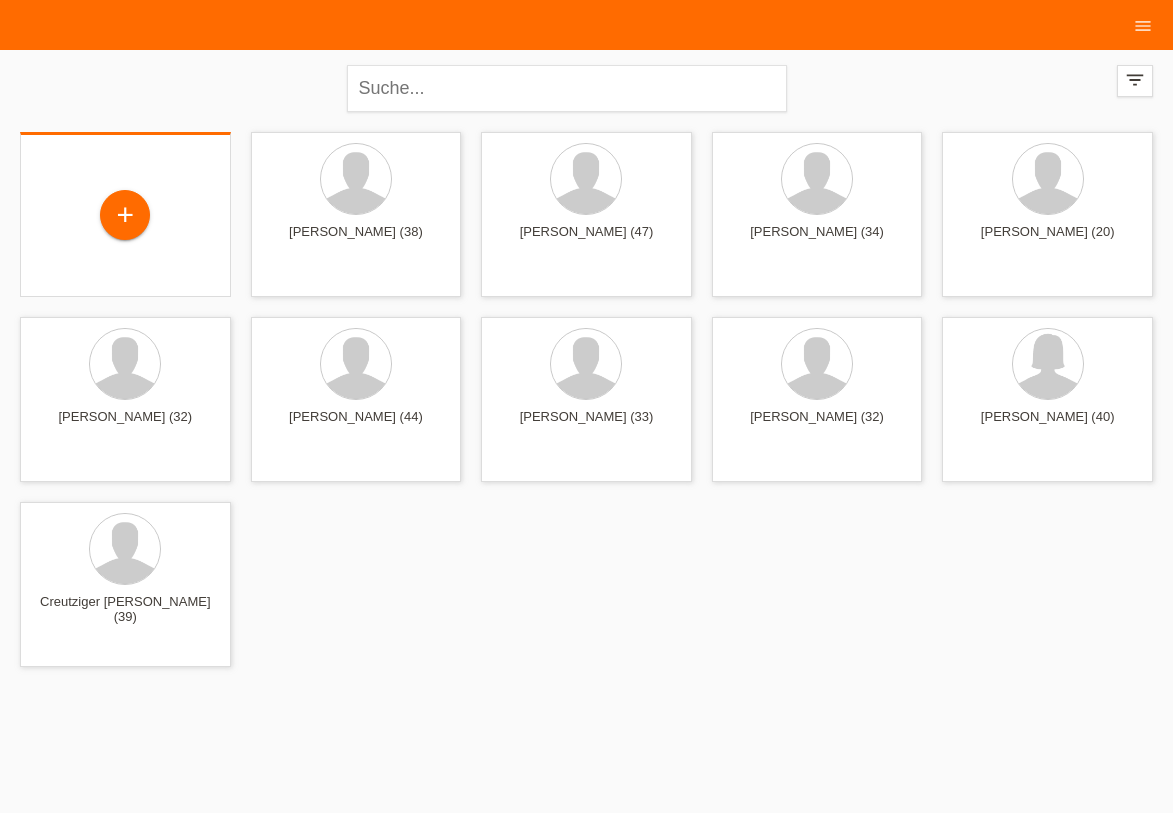 click on "+" at bounding box center [125, 215] 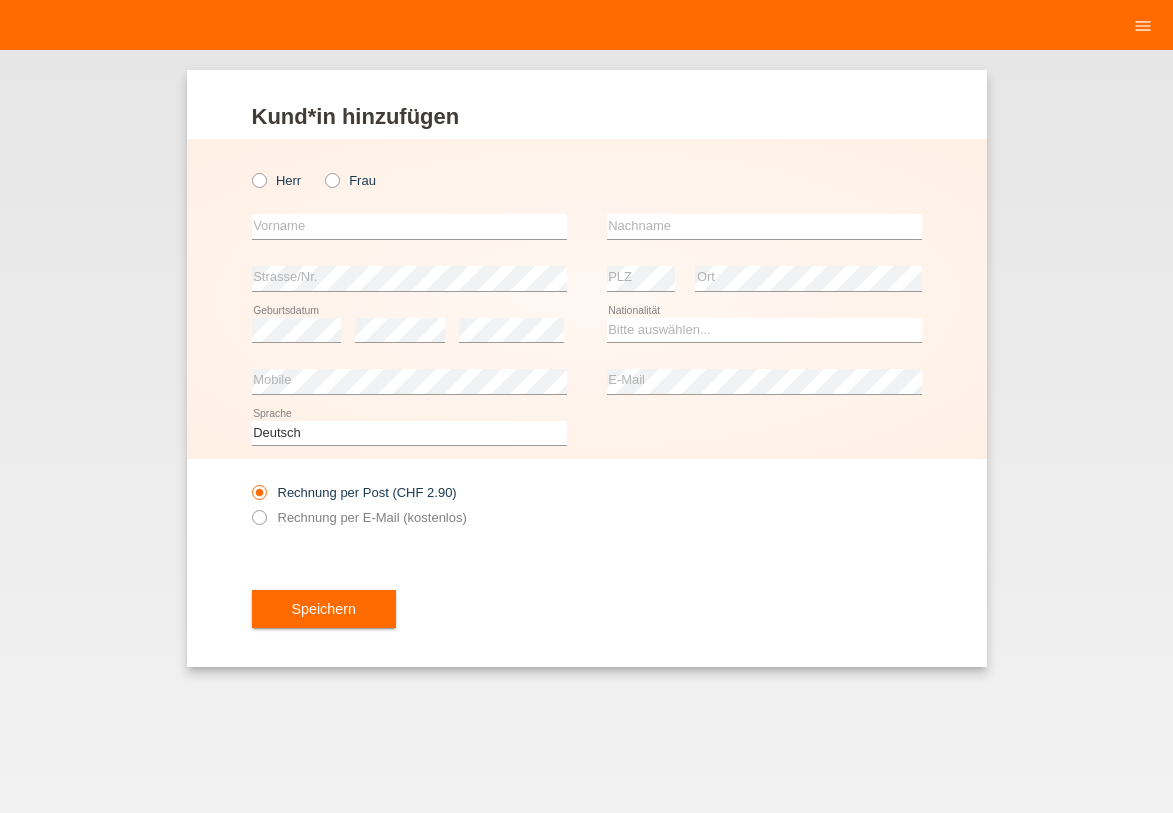 click at bounding box center (322, 170) 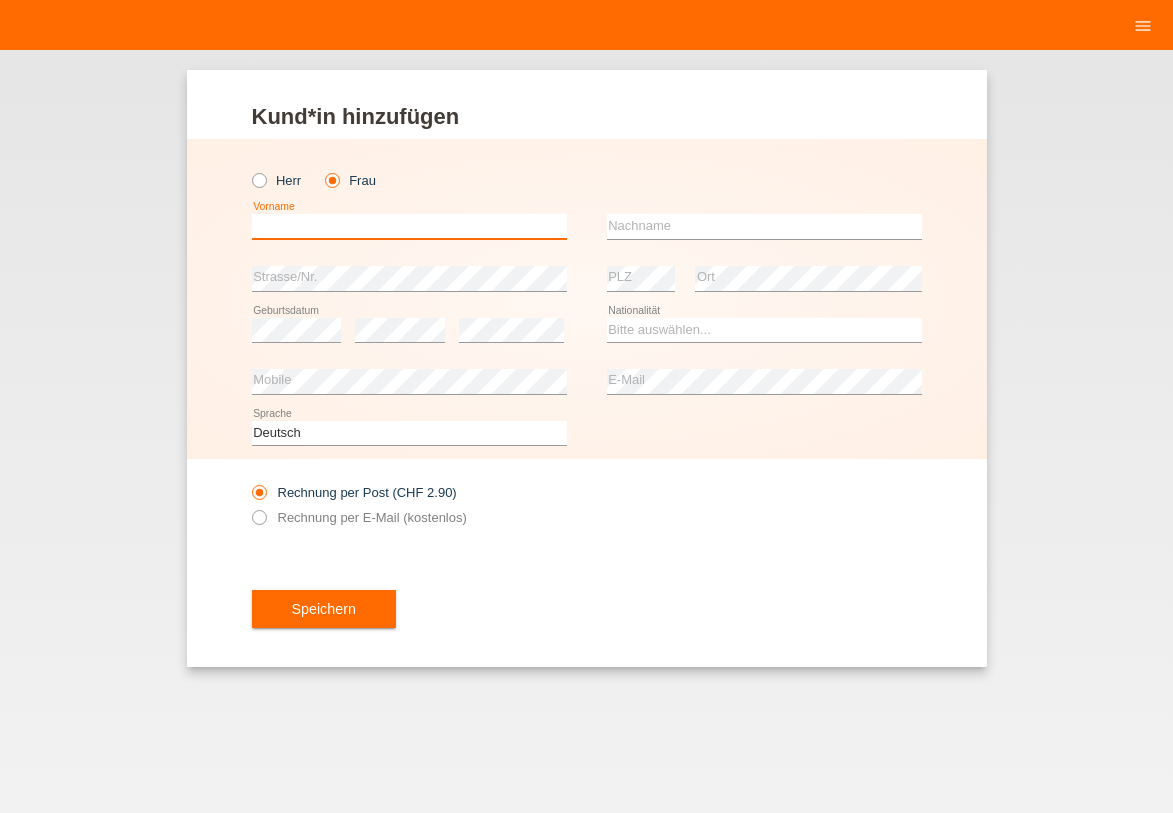 scroll, scrollTop: 0, scrollLeft: 0, axis: both 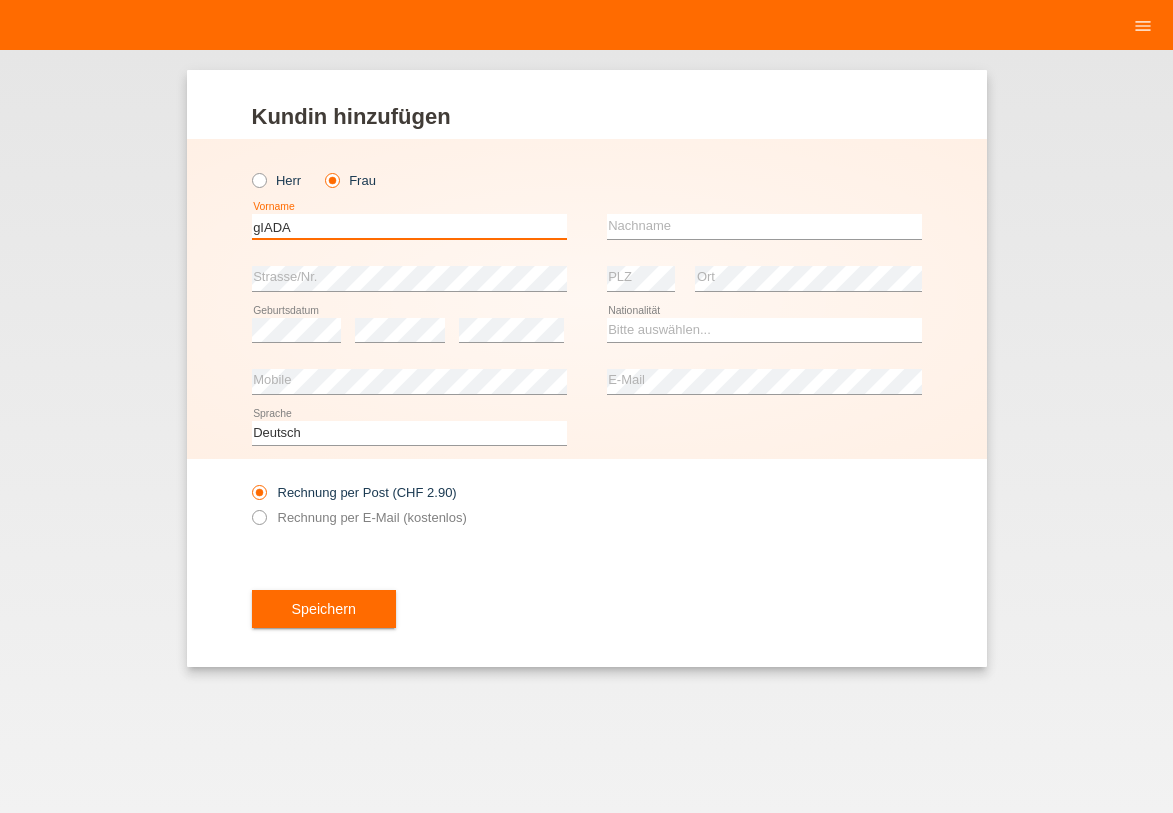 drag, startPoint x: 318, startPoint y: 222, endPoint x: 293, endPoint y: 222, distance: 25 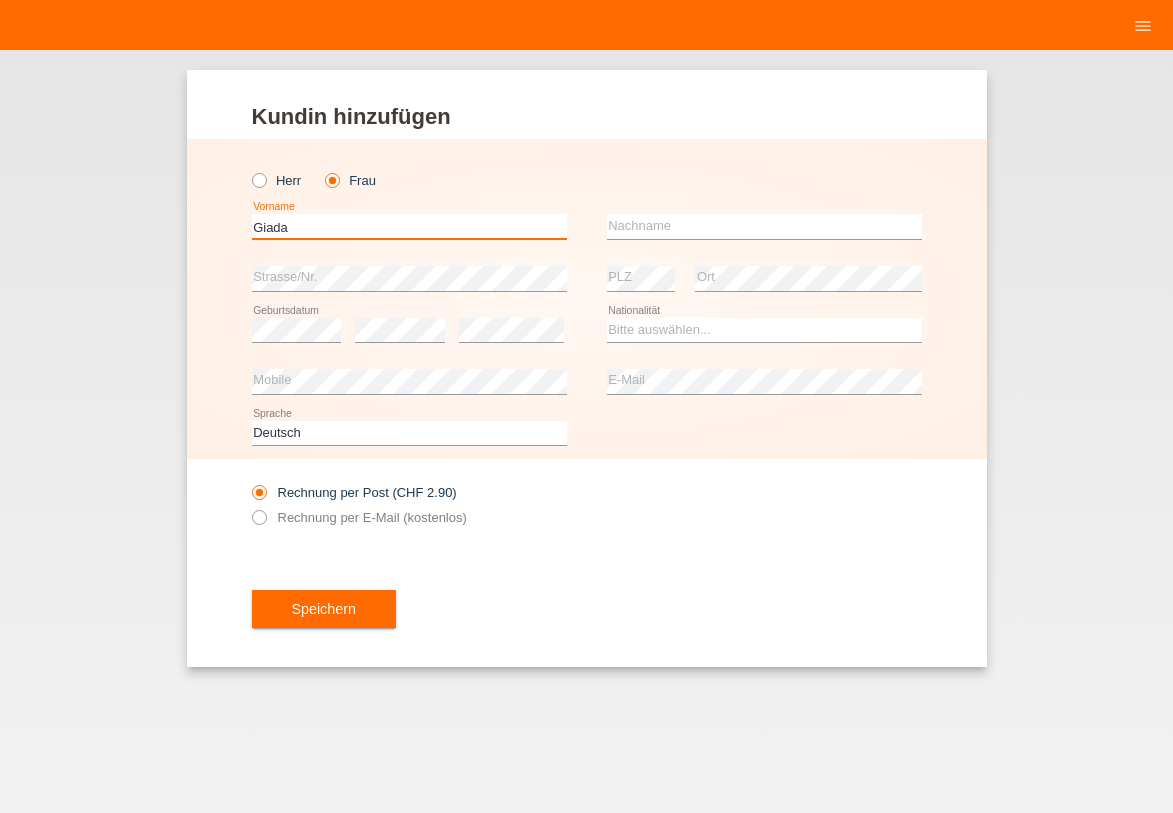 type on "Giada" 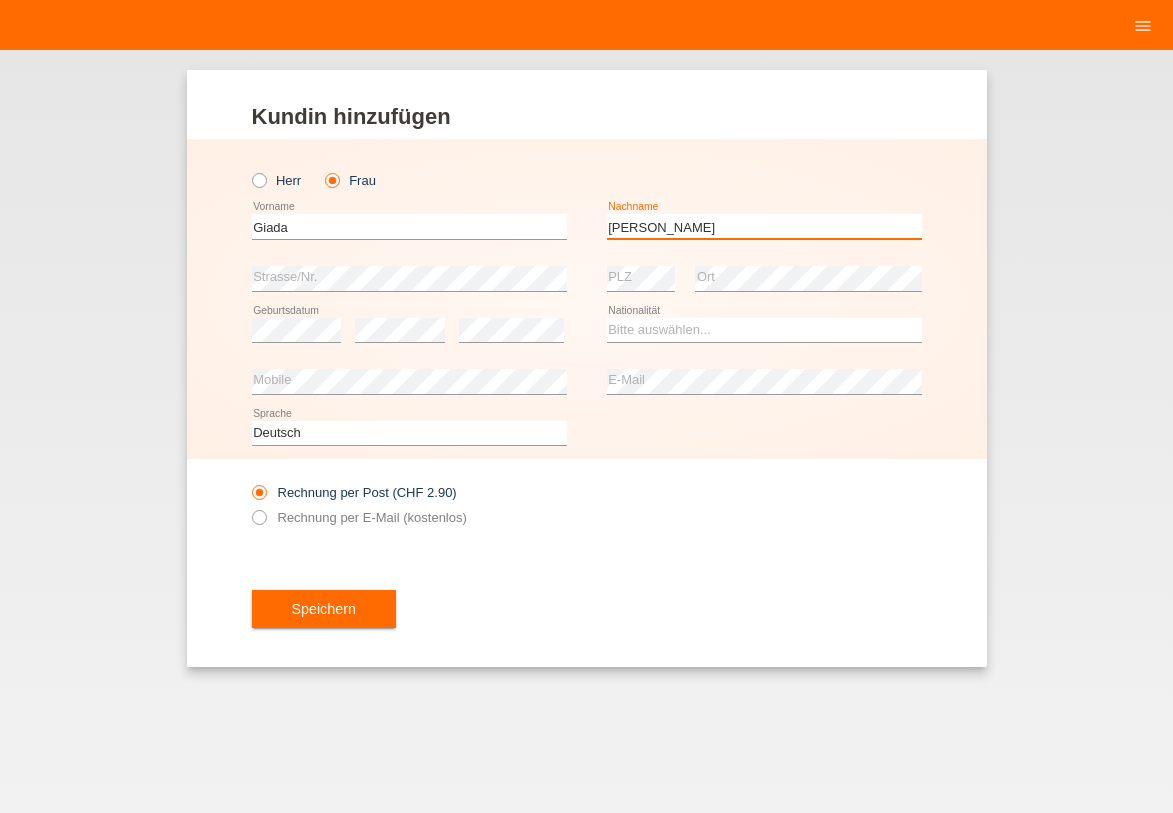 type on "[PERSON_NAME]" 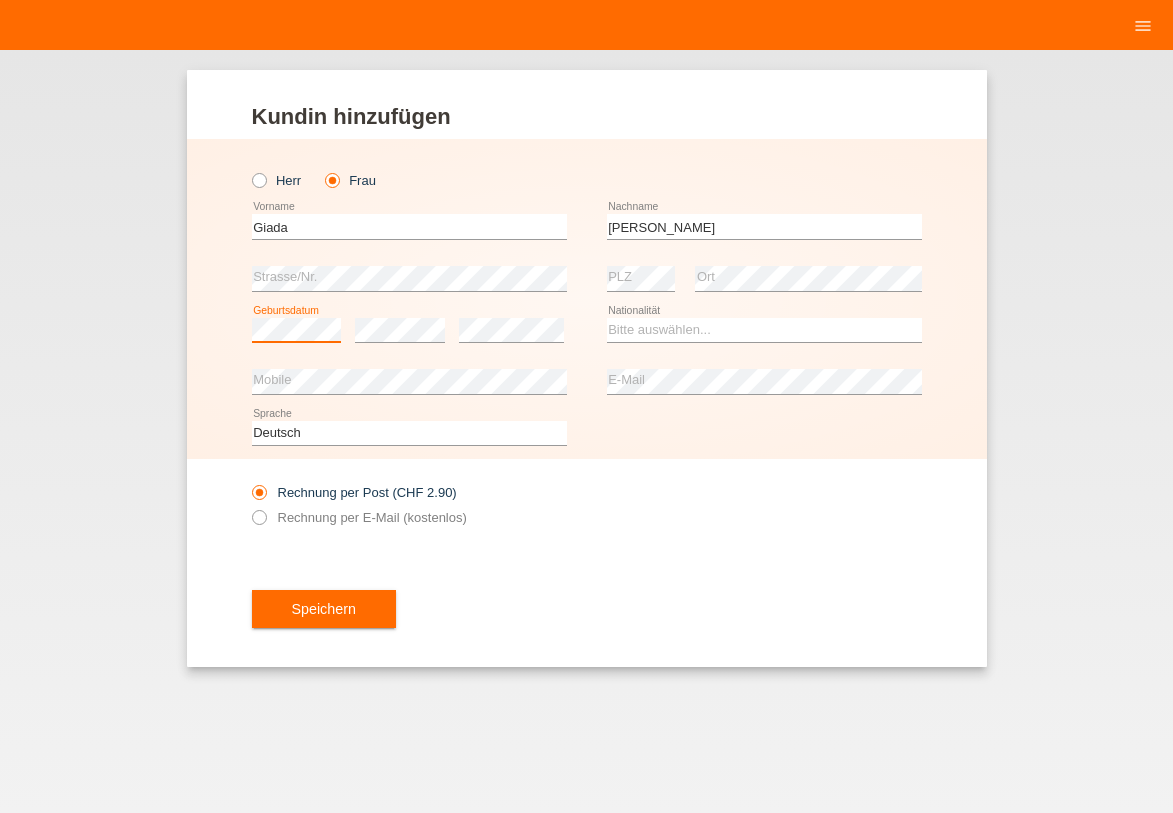 scroll, scrollTop: 0, scrollLeft: 0, axis: both 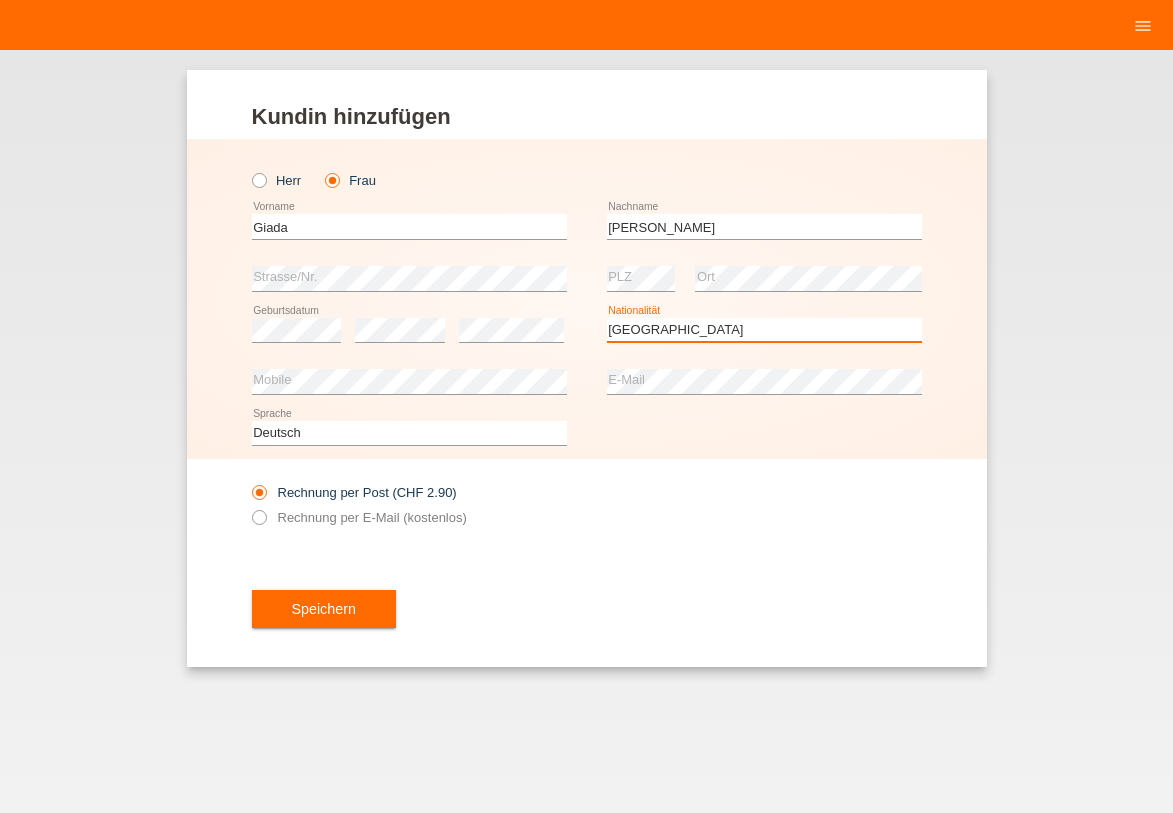 select on "CH" 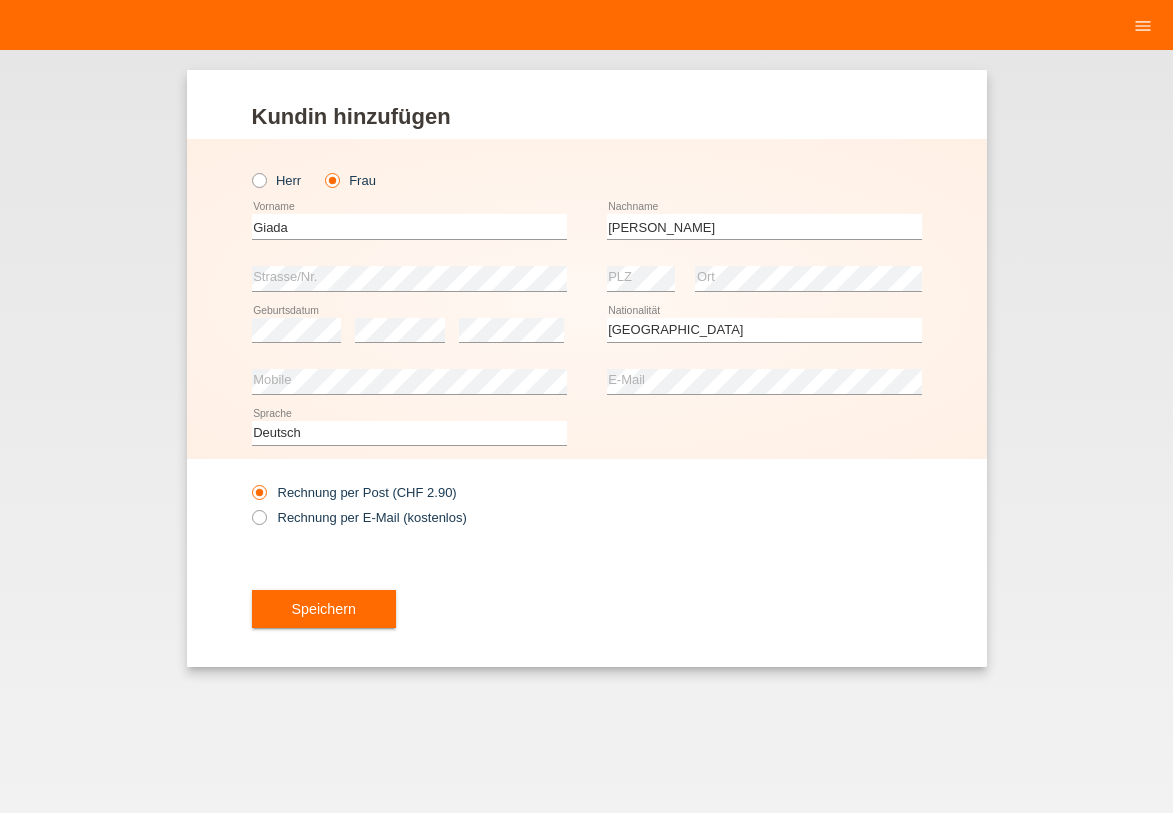 click on "Speichern" at bounding box center (324, 609) 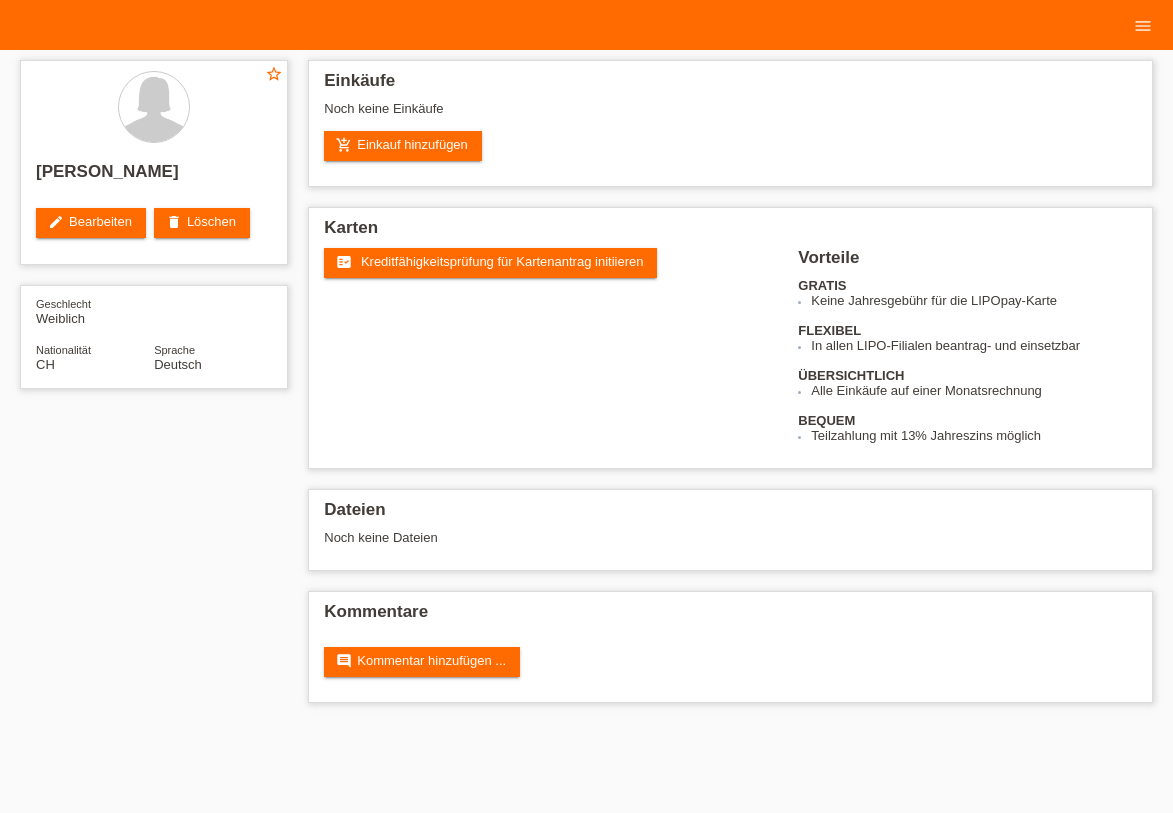 click on "fact_check
Kreditfähigkeitsprüfung für Kartenantrag initiieren" at bounding box center (490, 263) 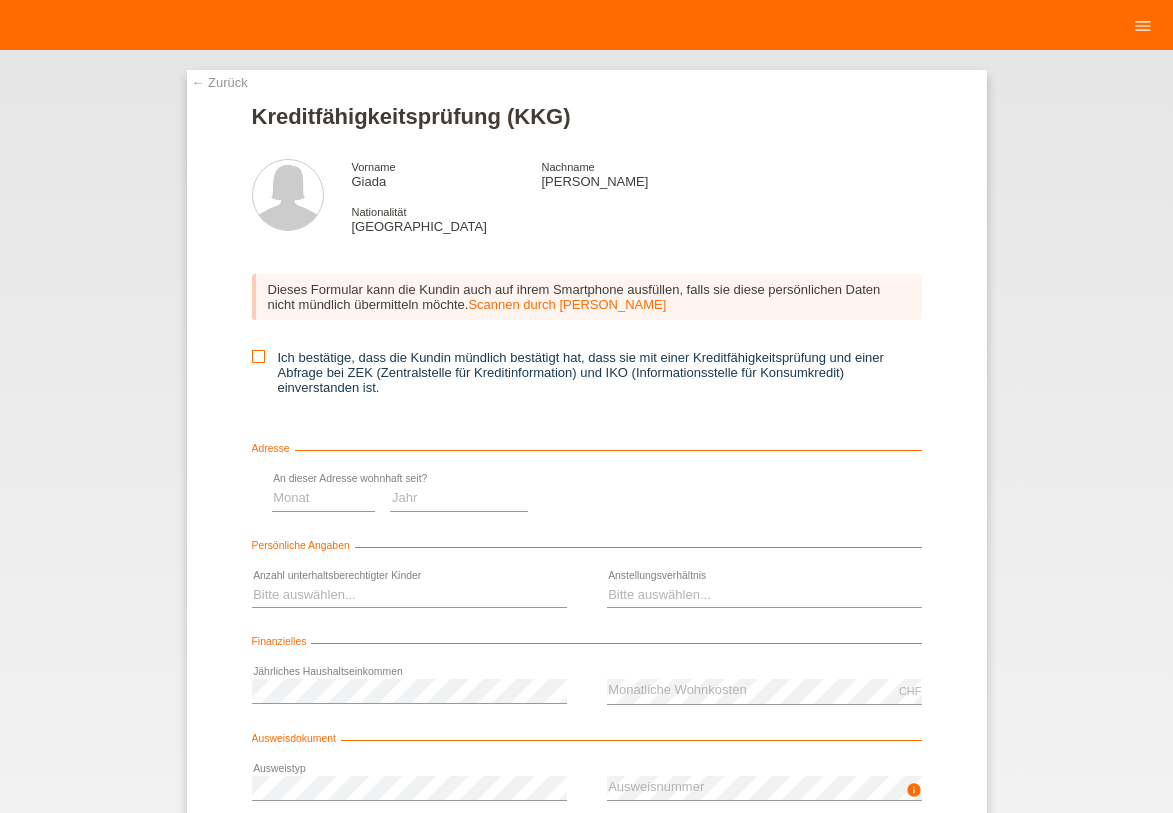 scroll, scrollTop: 0, scrollLeft: 0, axis: both 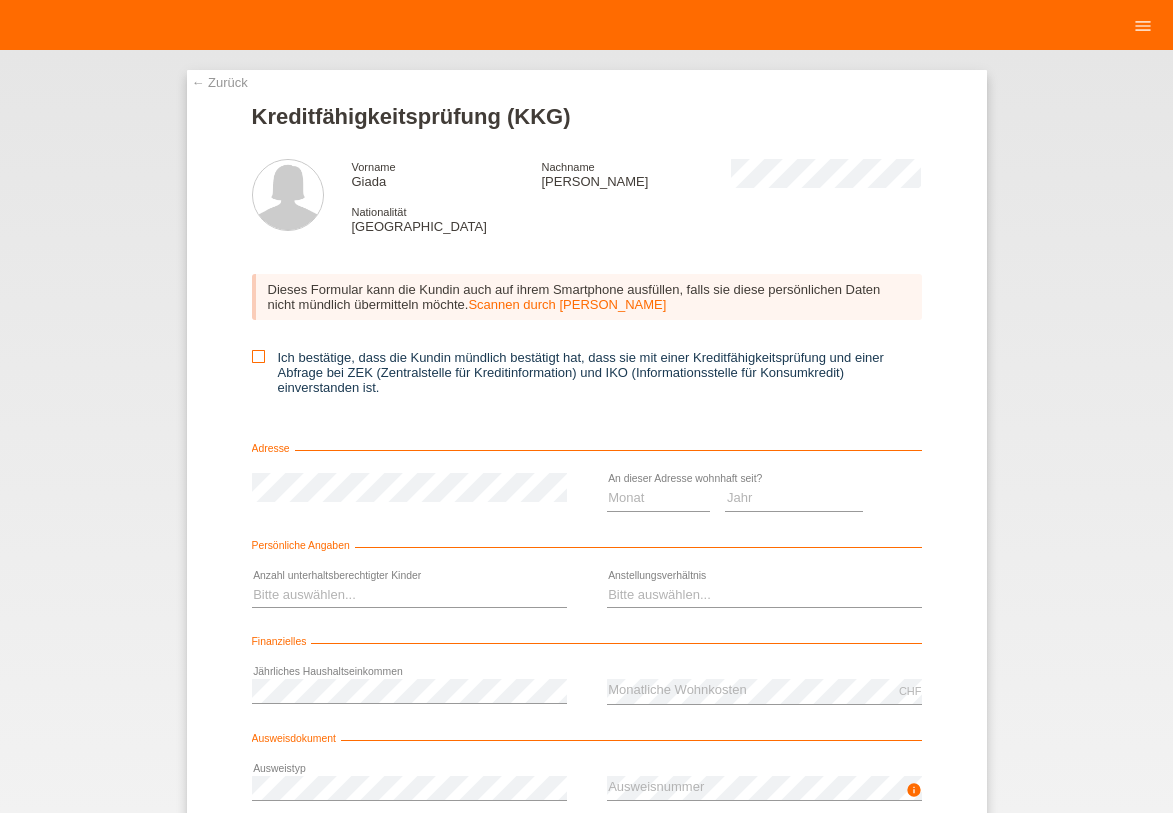 click at bounding box center [258, 356] 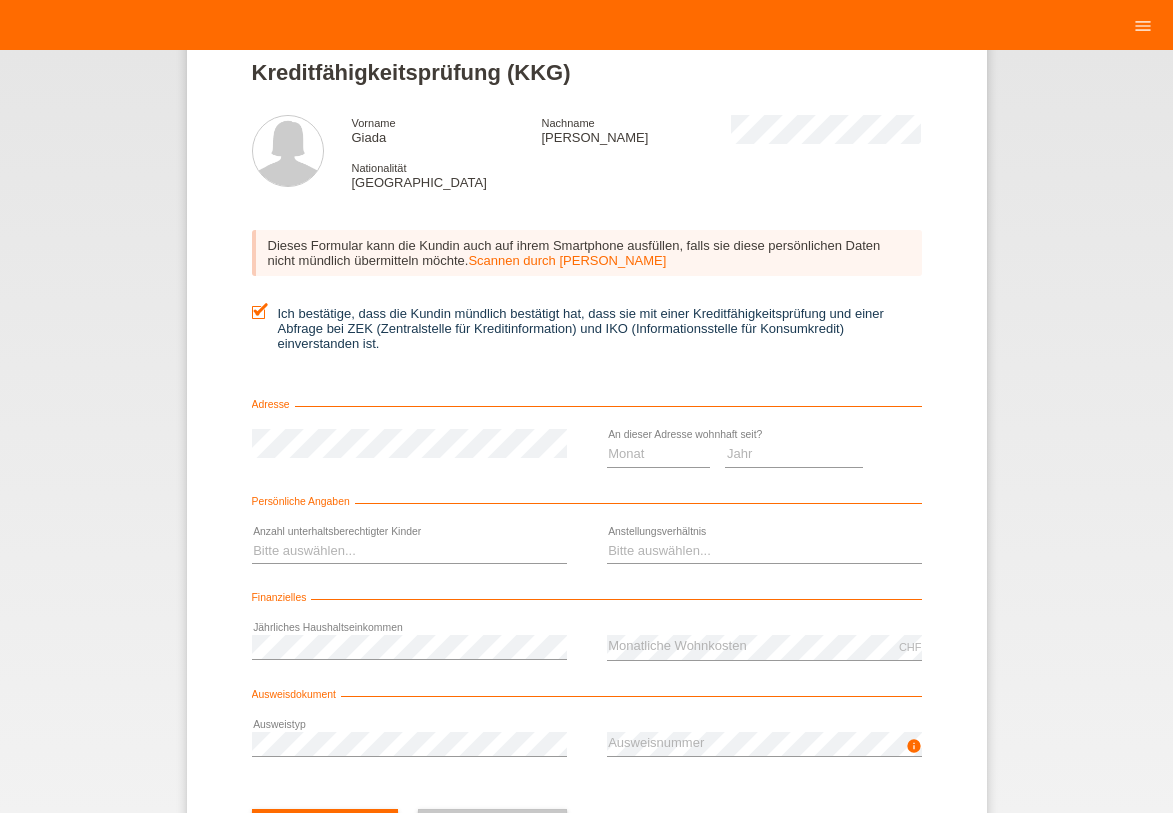 scroll, scrollTop: 132, scrollLeft: 0, axis: vertical 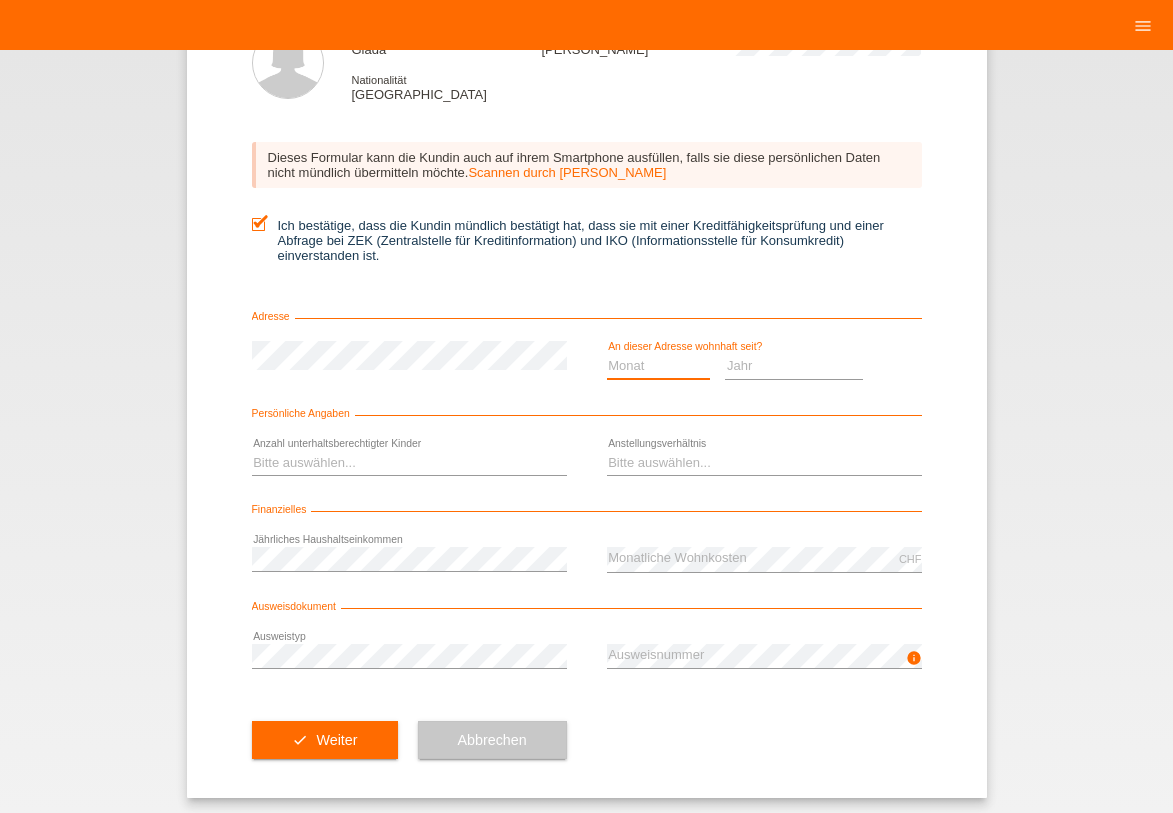 click on "Monat
01
02
03
04
05
06
07
08
09
10" at bounding box center [659, 366] 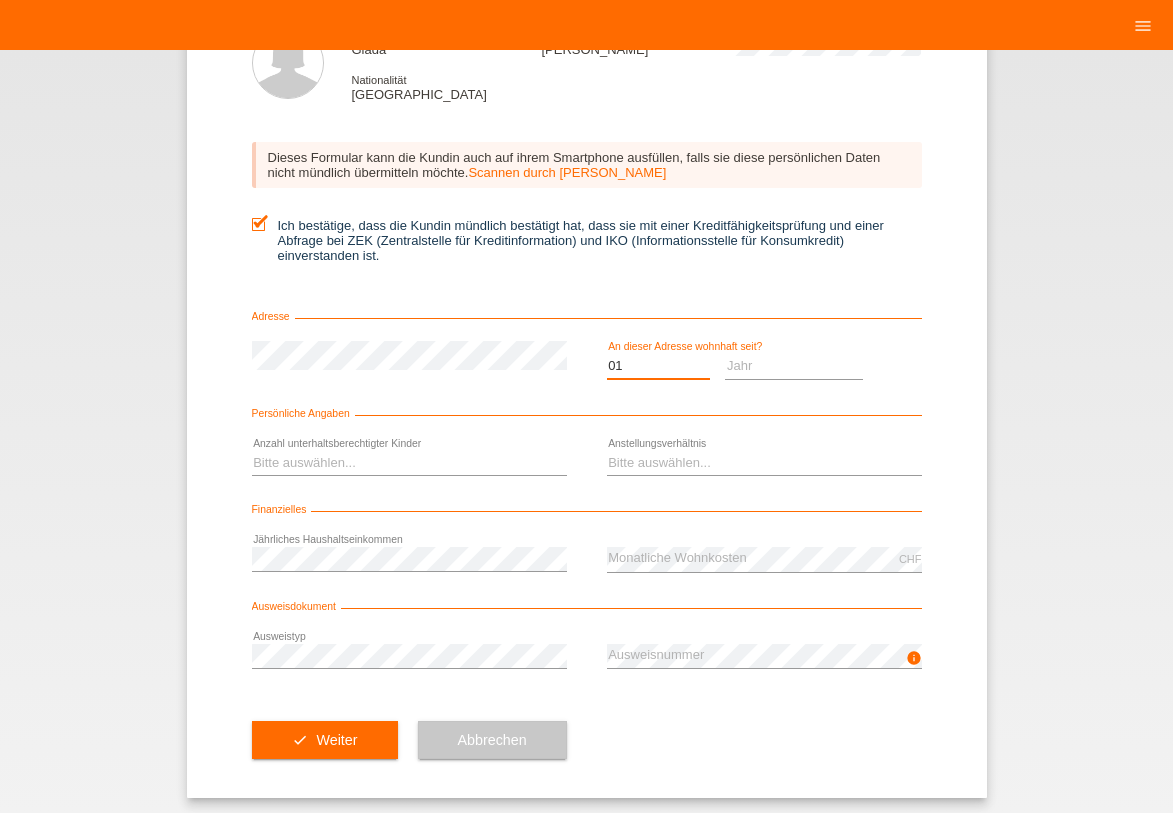 click on "01" at bounding box center [0, 0] 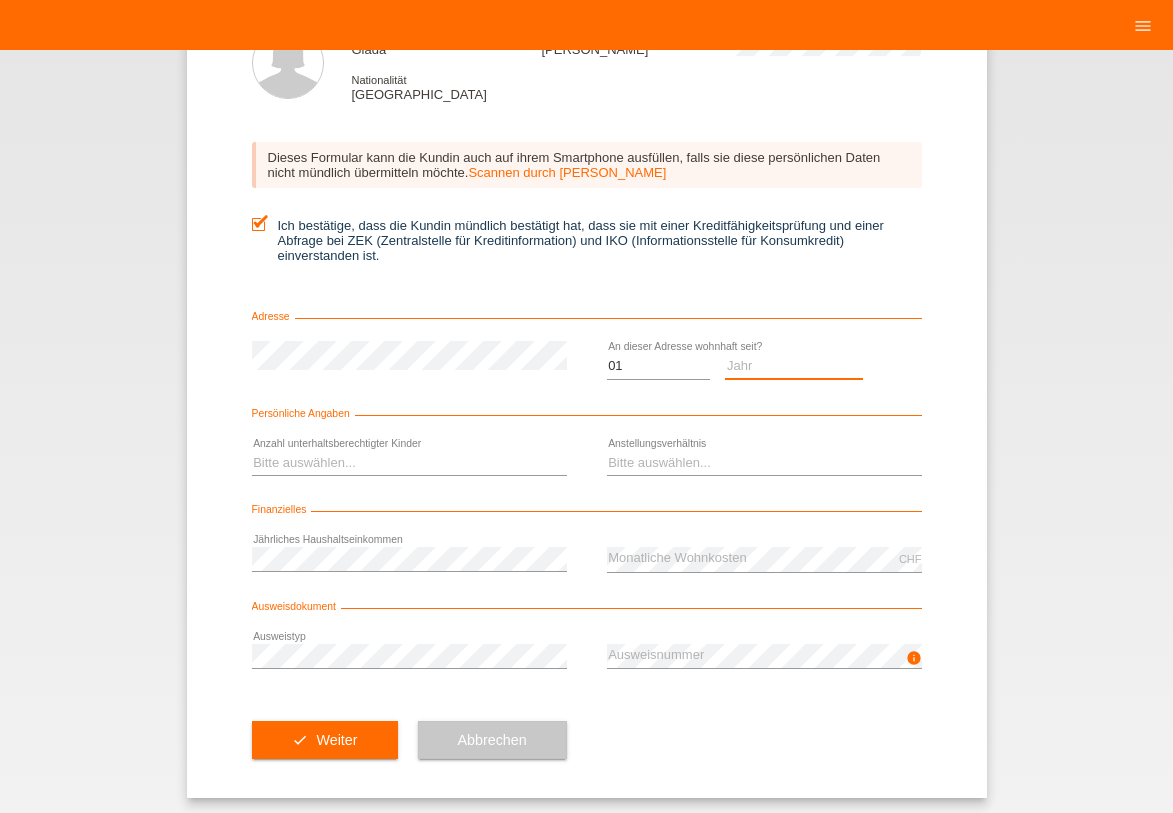 click on "Jahr
2025
2024
2023
2022
2021
2020
2019
2018
2017
2016 2015 2014 2013 2012 2011 2010 2009 2008 2007 2006 2005 2004 2003" at bounding box center (794, 366) 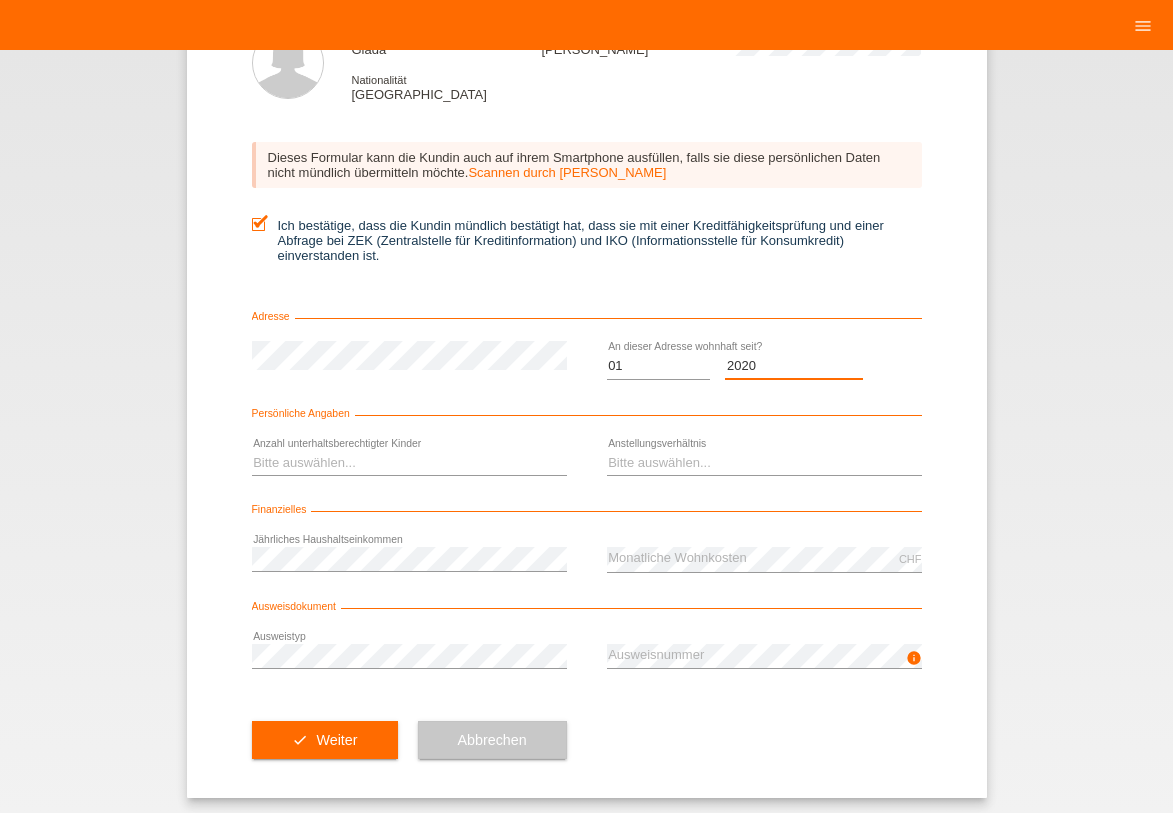 click on "2020" at bounding box center (0, 0) 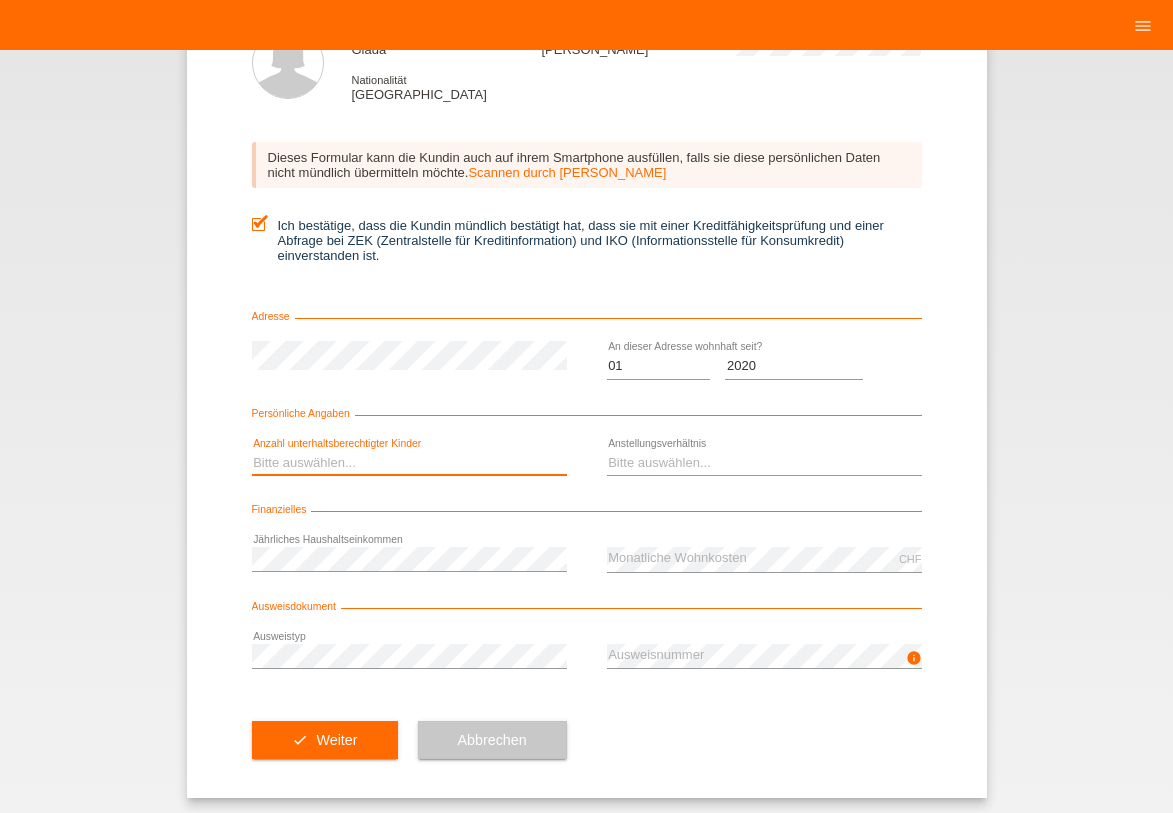 click on "Bitte auswählen...
0
1
2
3
4
5
6
7
8
9" at bounding box center [409, 463] 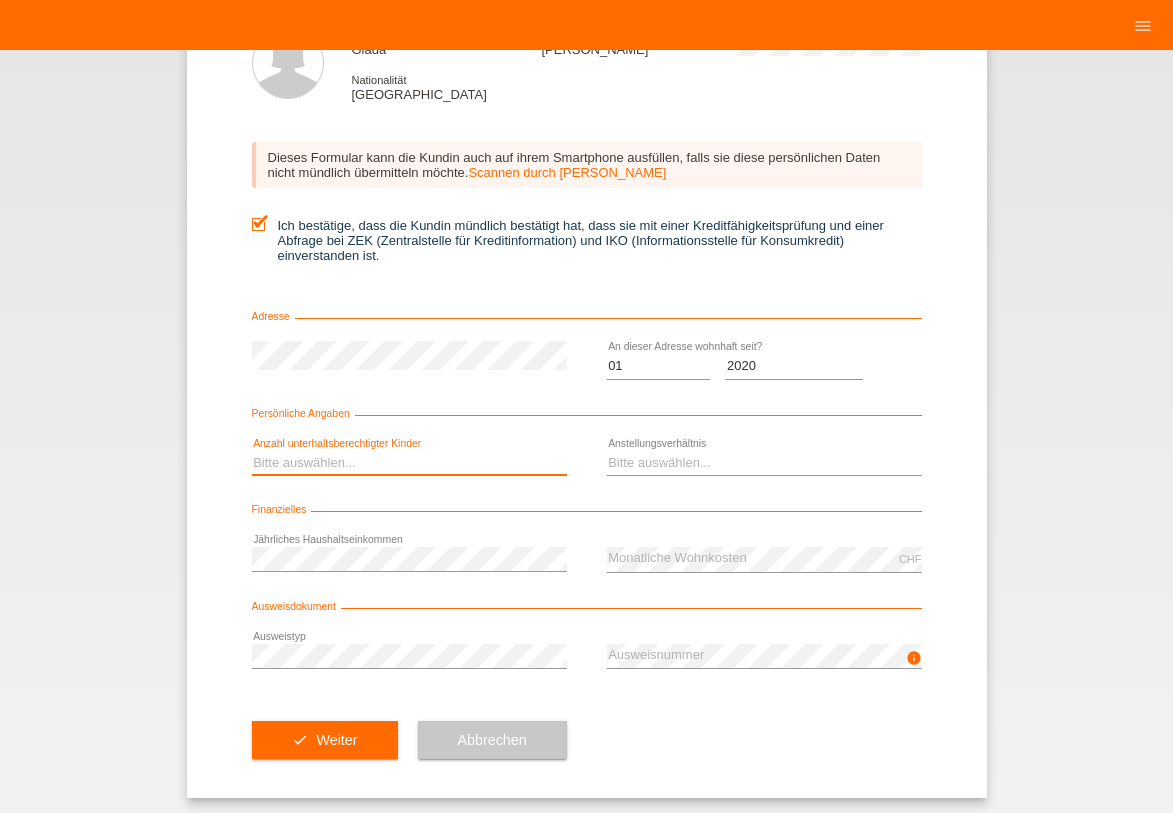select on "0" 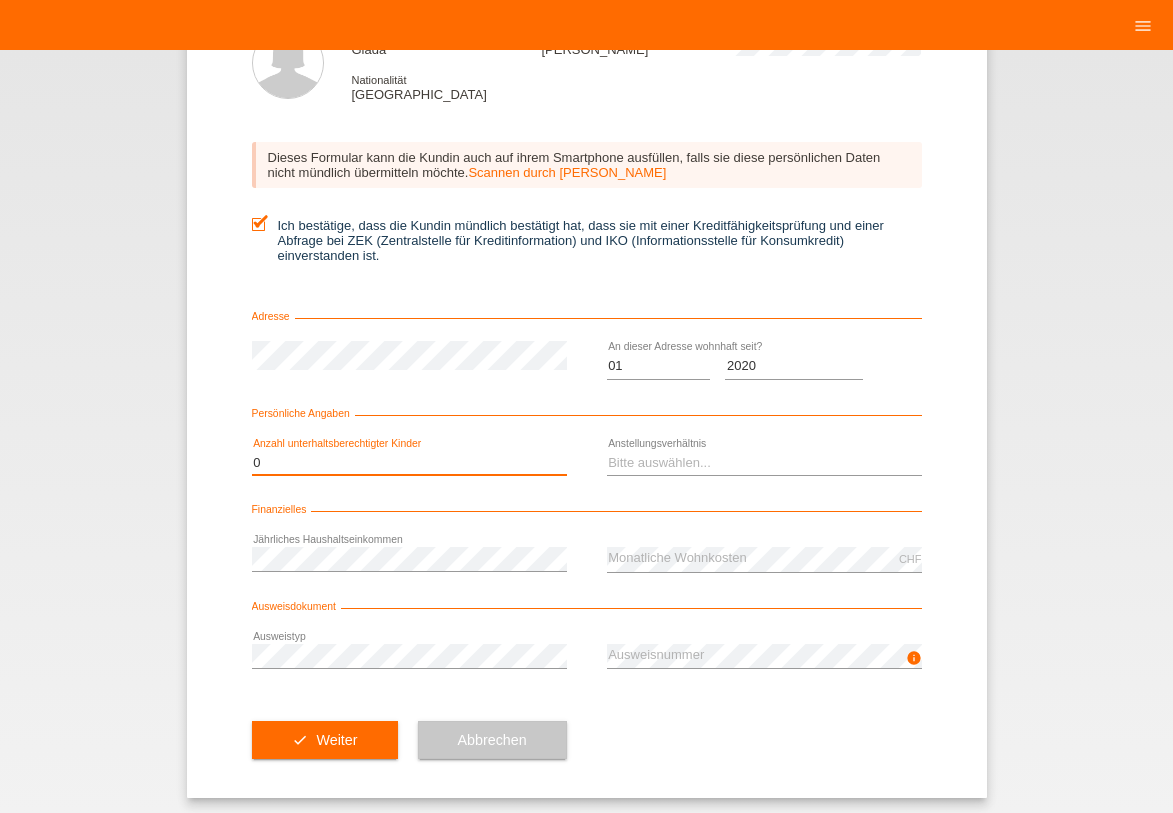 click on "0" at bounding box center (0, 0) 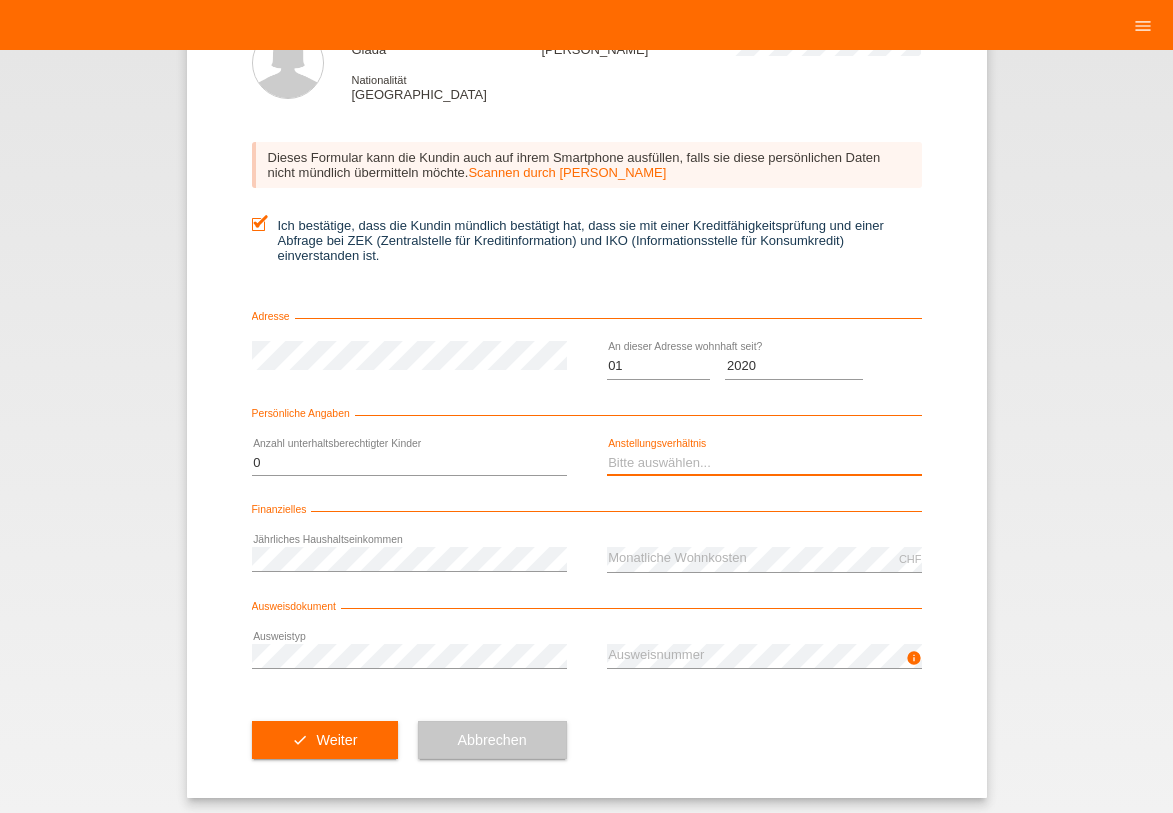 click on "Bitte auswählen...
Unbefristet
Befristet
Lehrling/Student
Pensioniert
Nicht arbeitstätig
Hausfrau/-mann
Selbständig" at bounding box center [764, 463] 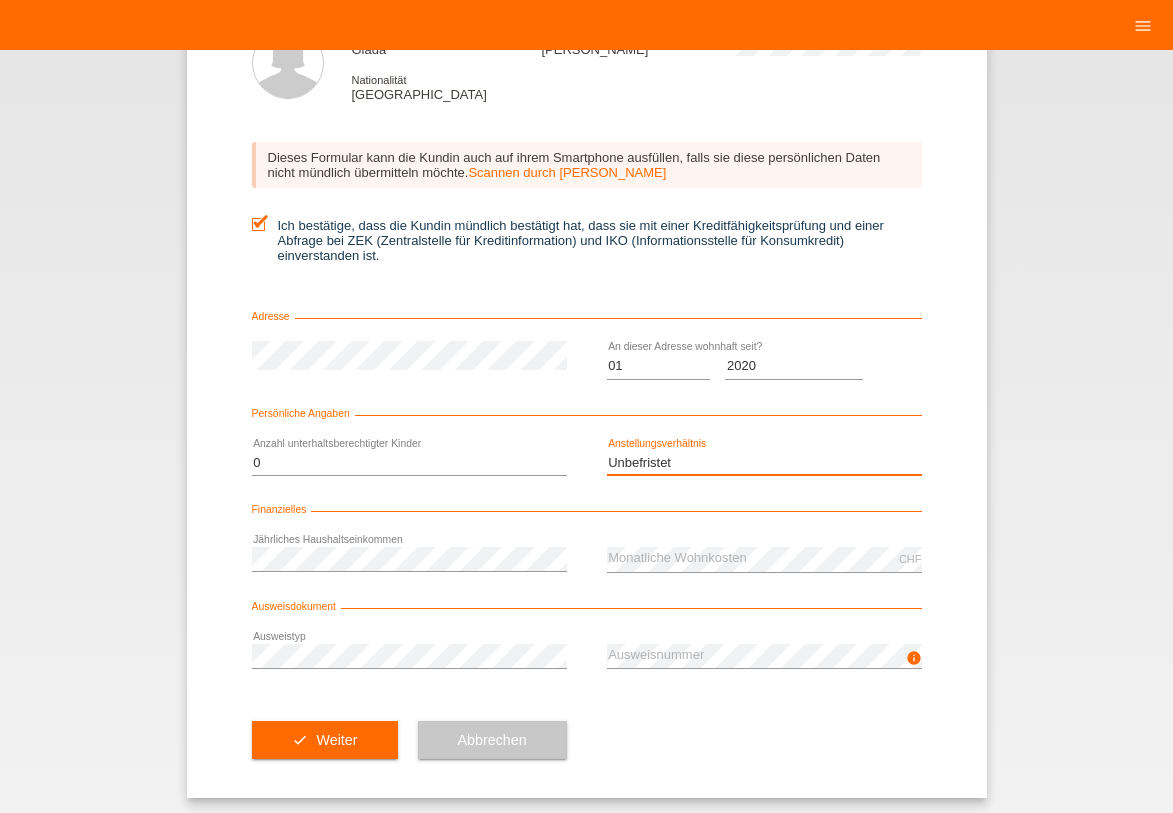 click on "Unbefristet" at bounding box center [0, 0] 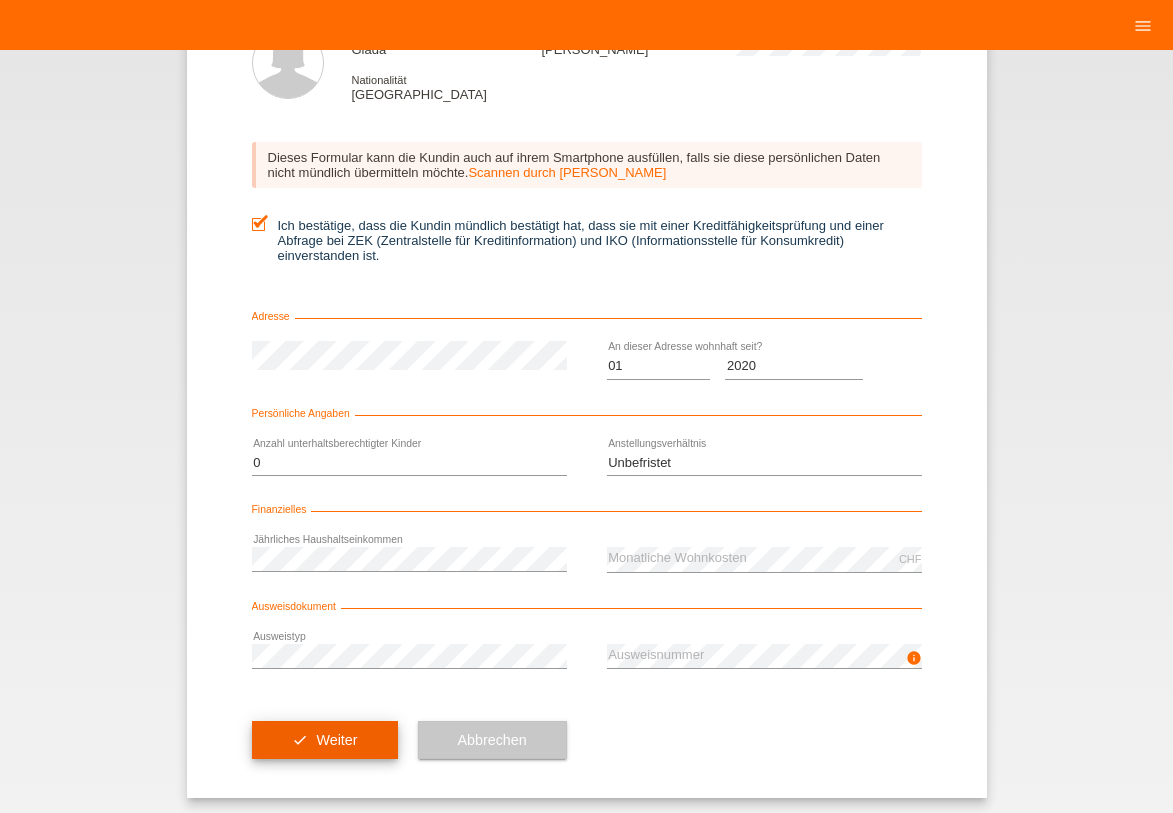 click on "check   Weiter" at bounding box center [325, 740] 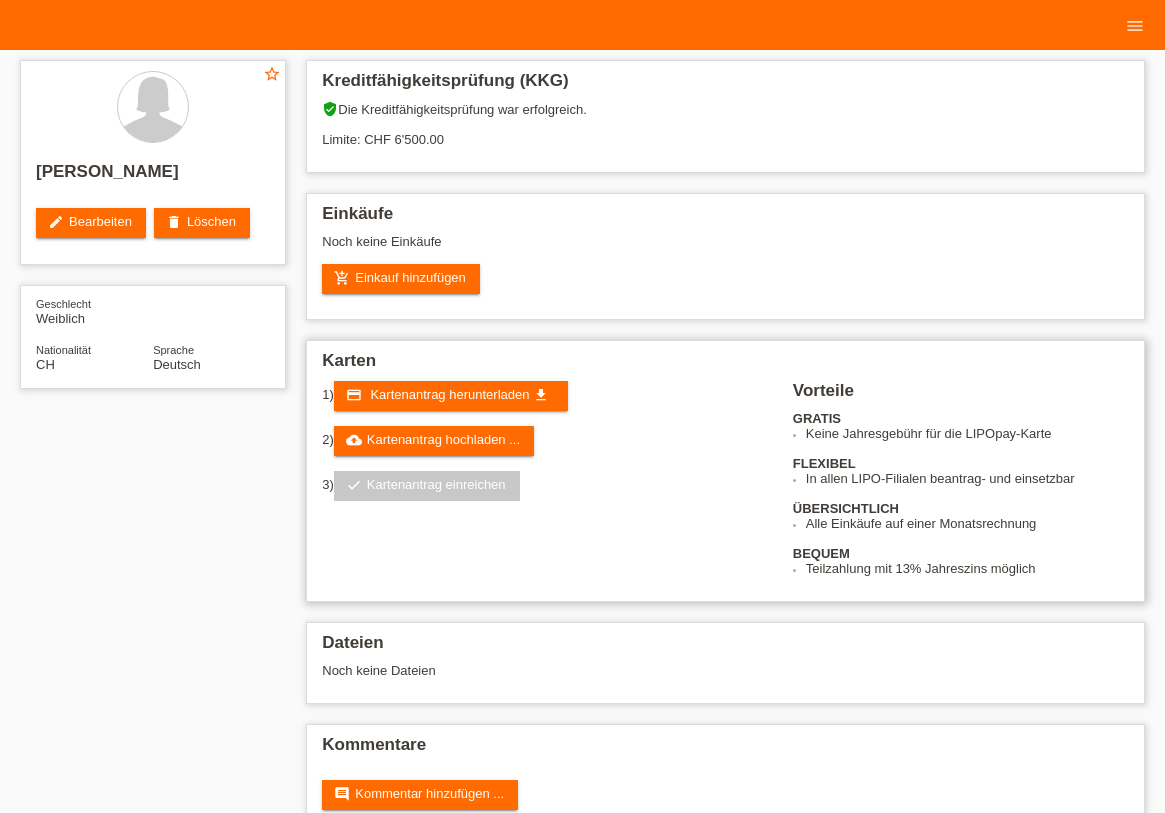 scroll, scrollTop: 0, scrollLeft: 0, axis: both 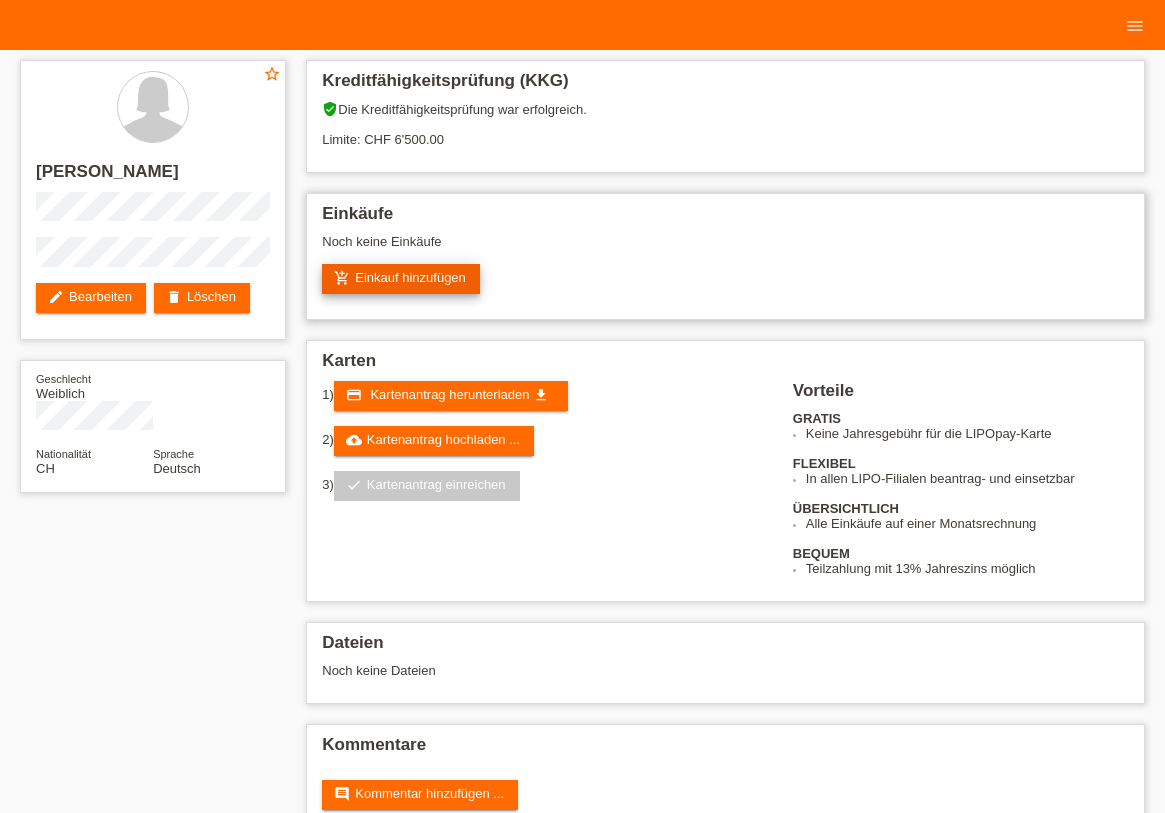 click on "add_shopping_cart  Einkauf hinzufügen" at bounding box center [401, 279] 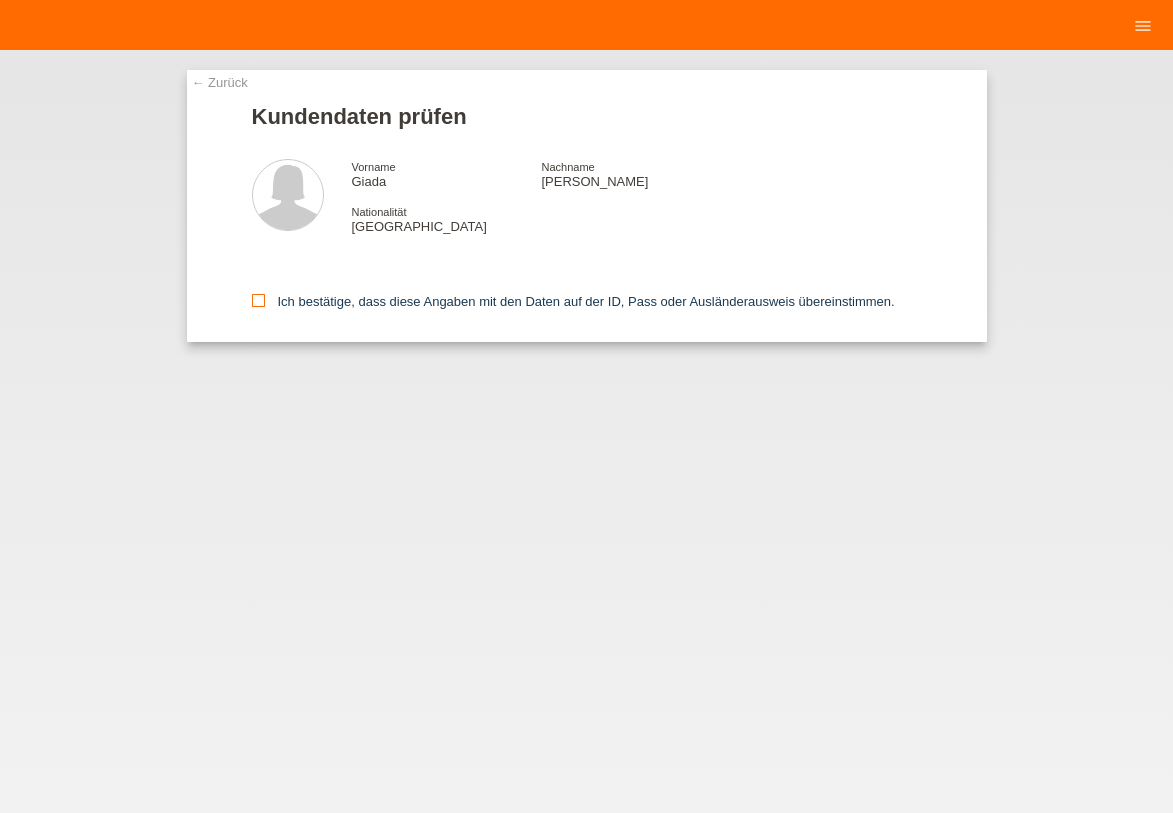 scroll, scrollTop: 0, scrollLeft: 0, axis: both 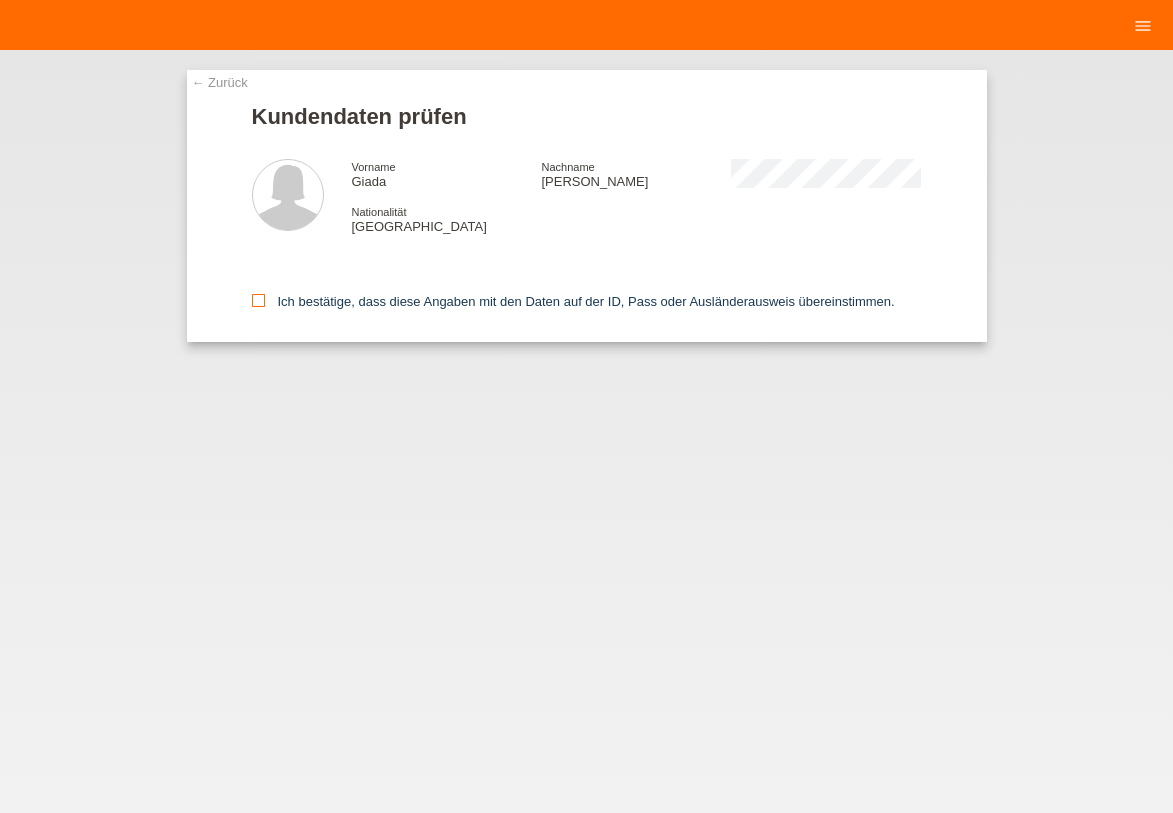 click at bounding box center [258, 300] 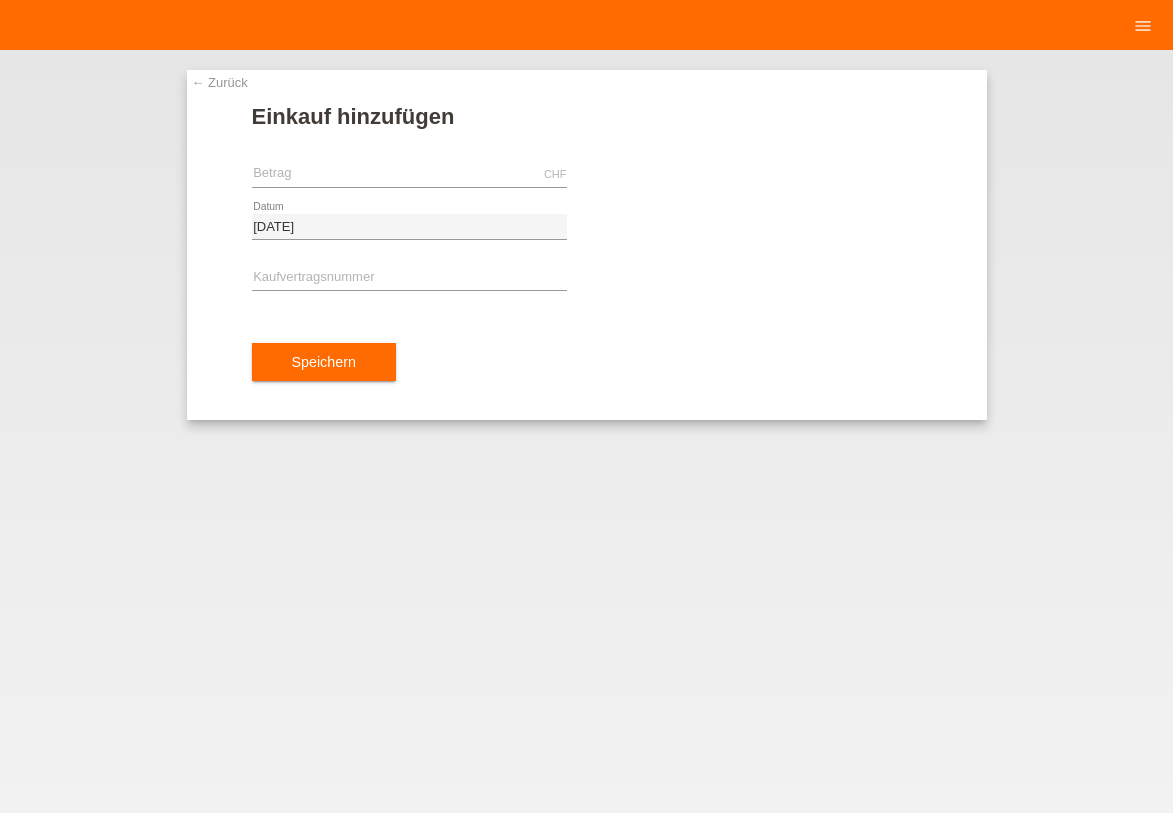 scroll, scrollTop: 0, scrollLeft: 0, axis: both 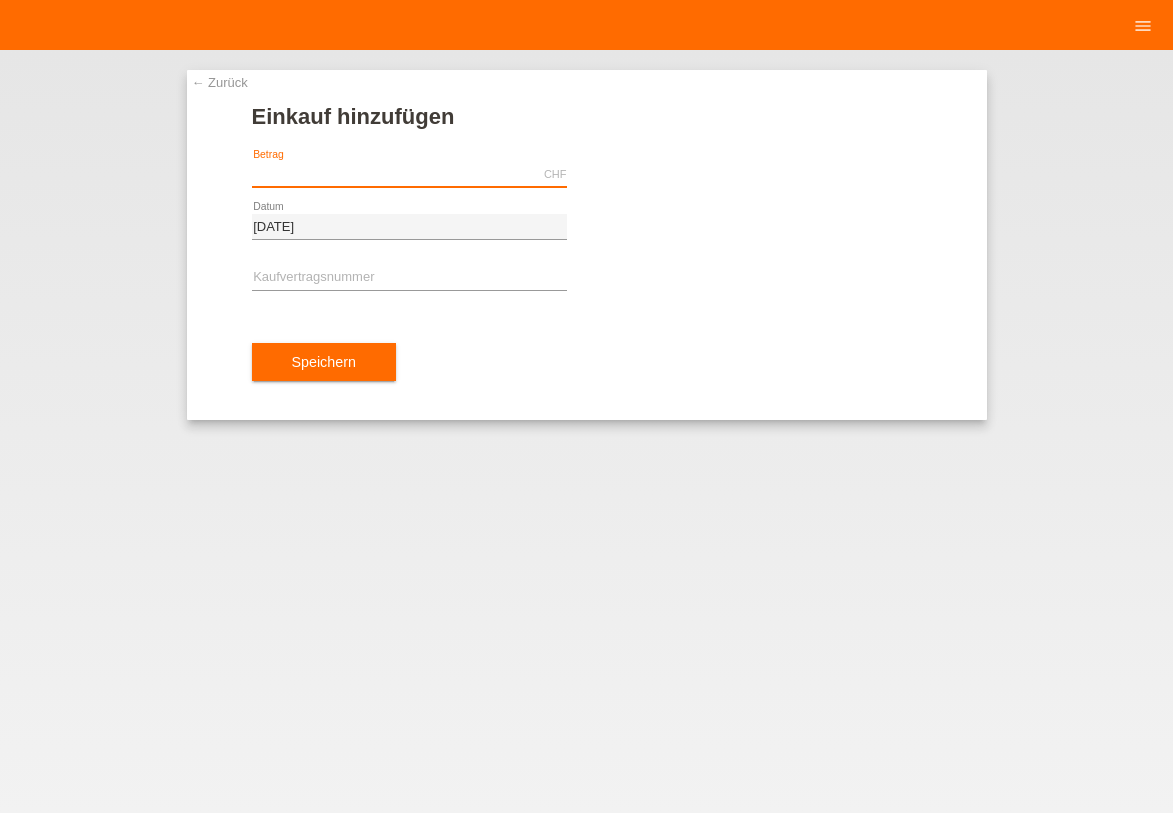 click at bounding box center (409, 174) 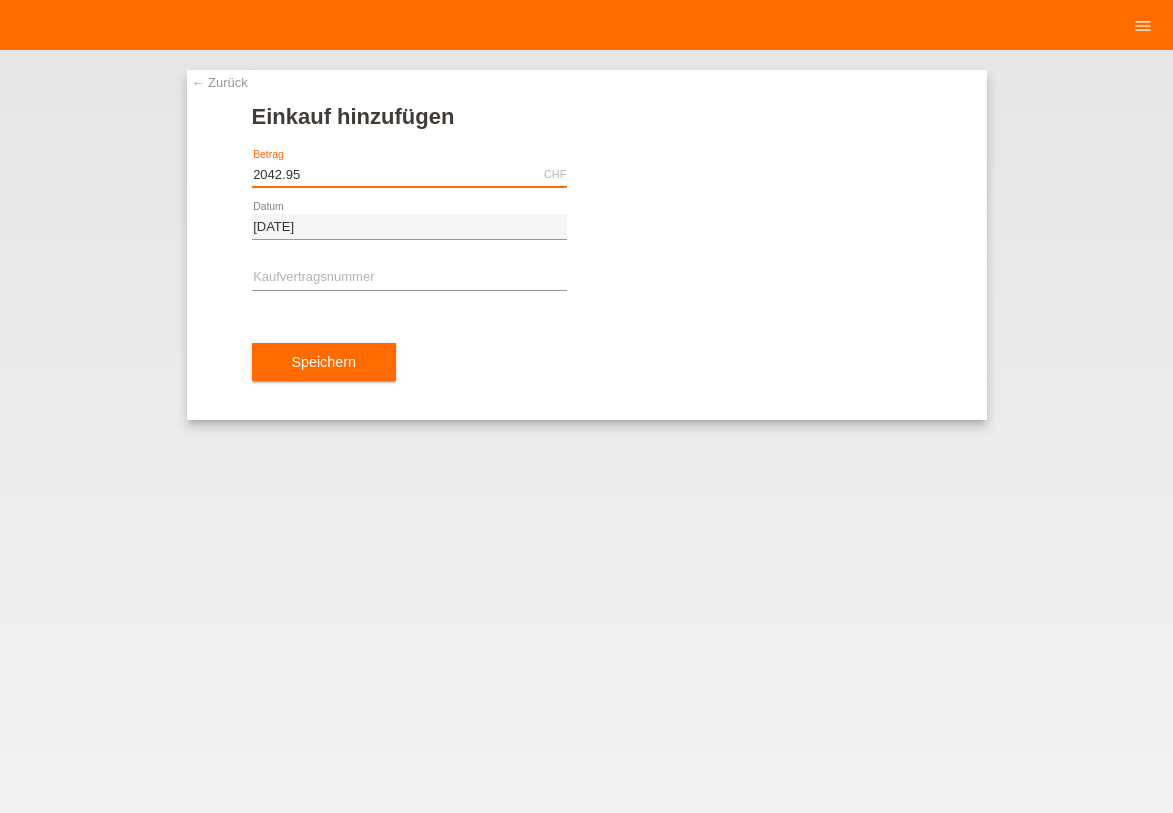 type on "2042.95" 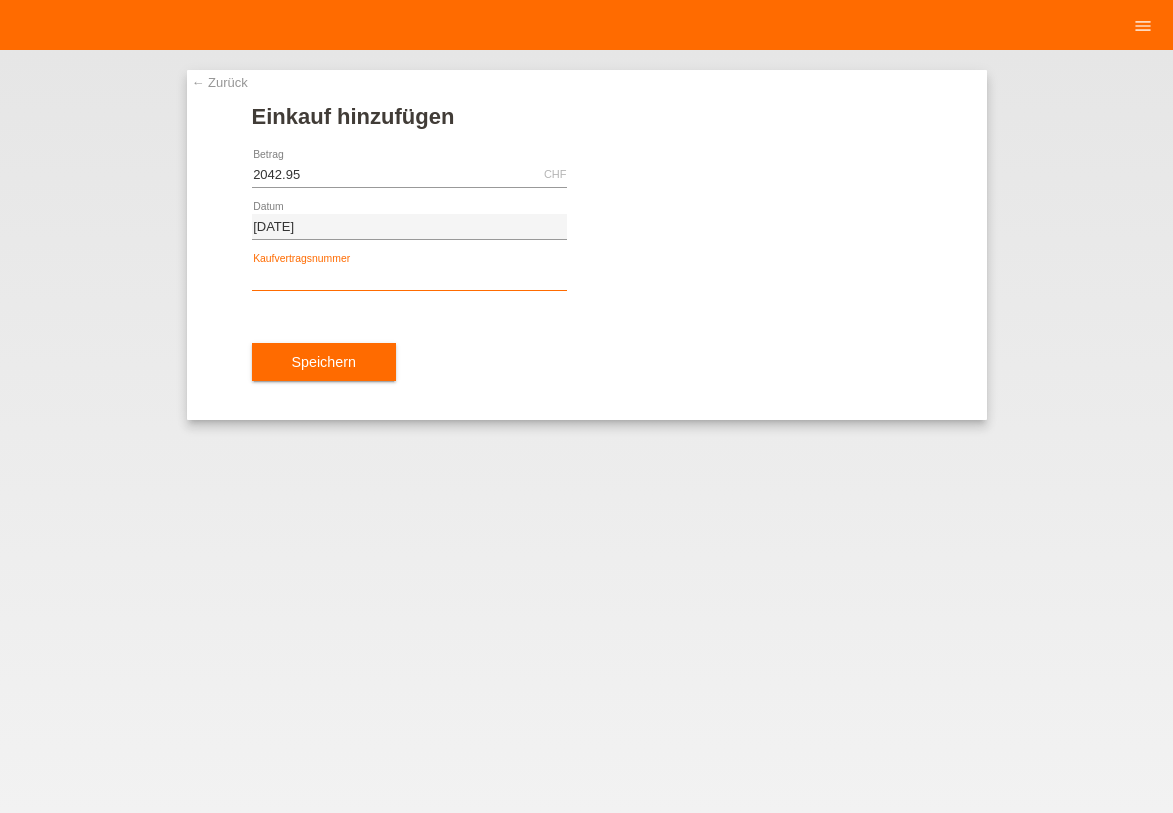 click at bounding box center (409, 278) 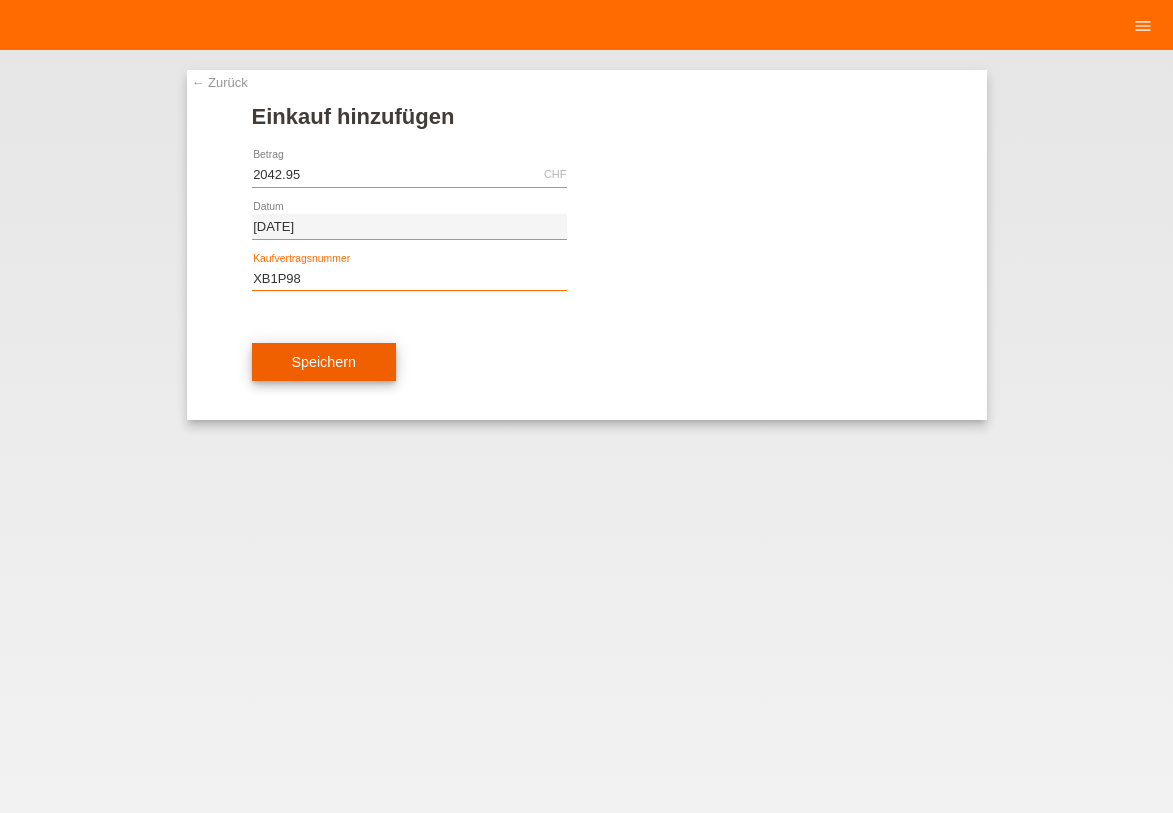 type on "XB1P98" 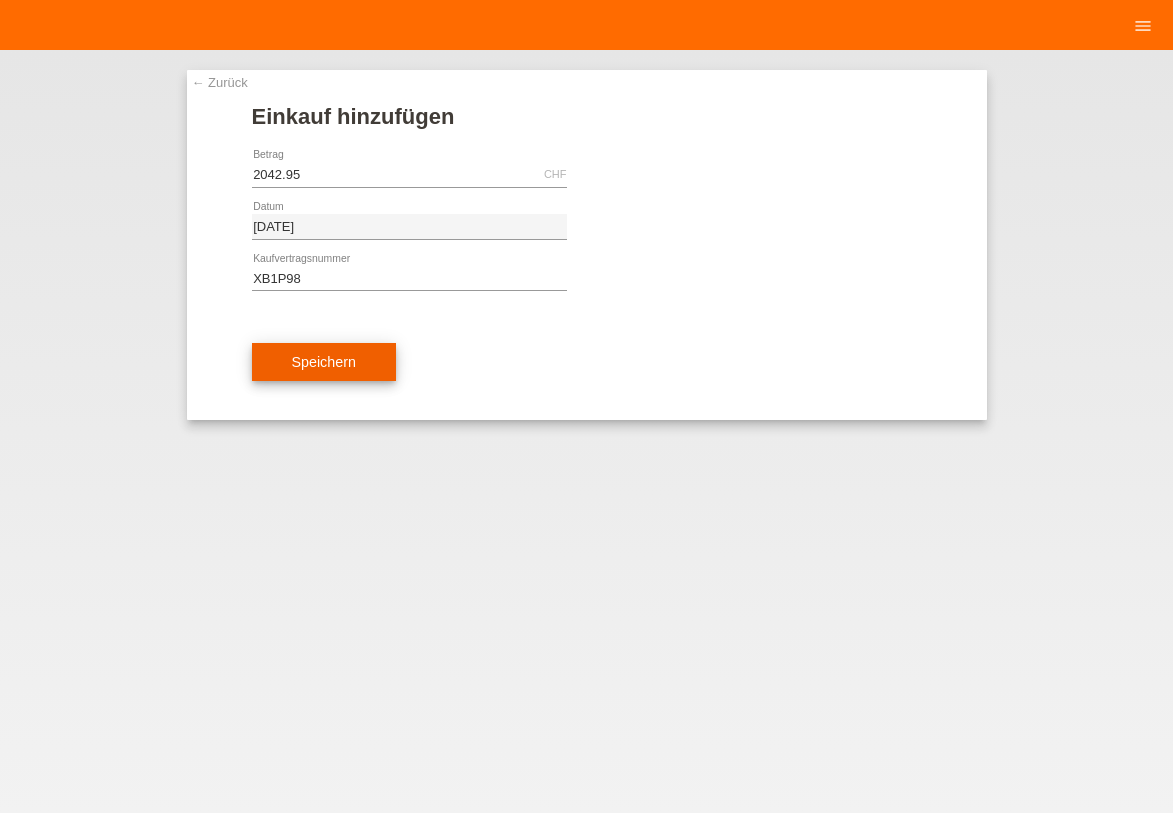 click on "Speichern" at bounding box center (324, 362) 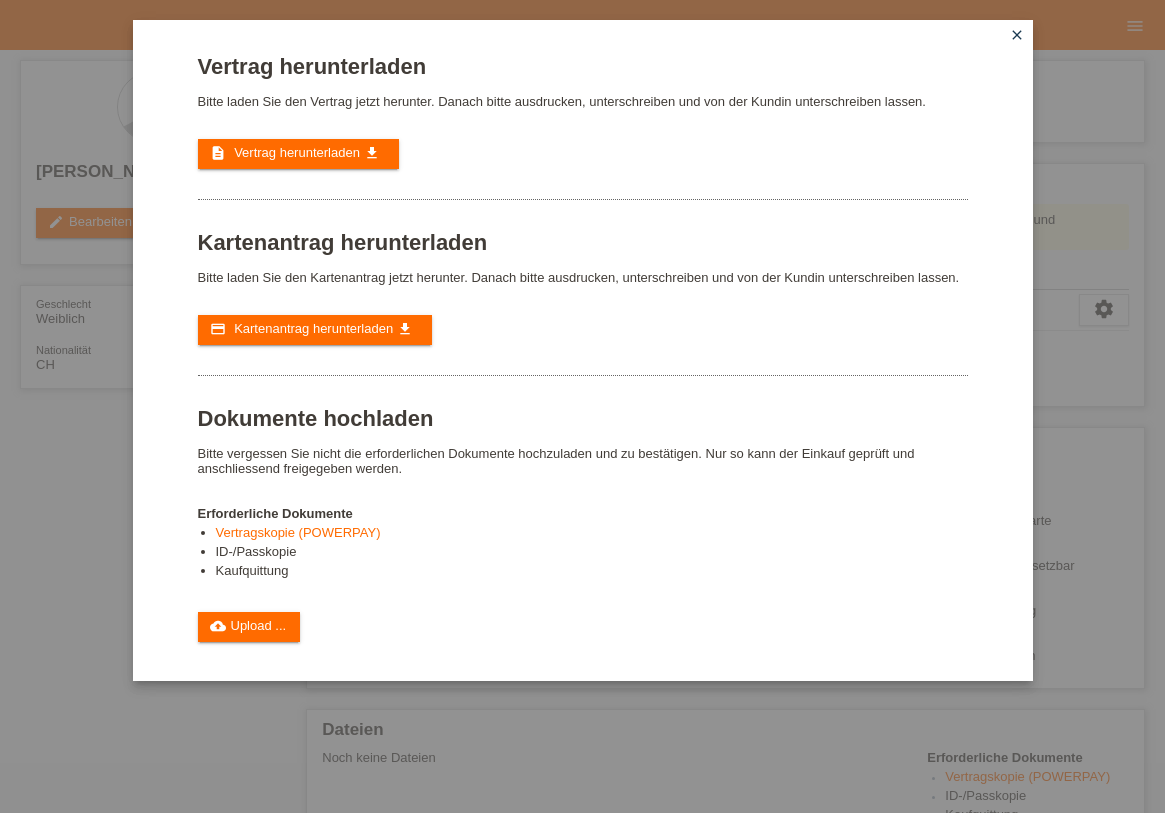 click on "Vertrag herunterladen" at bounding box center [297, 152] 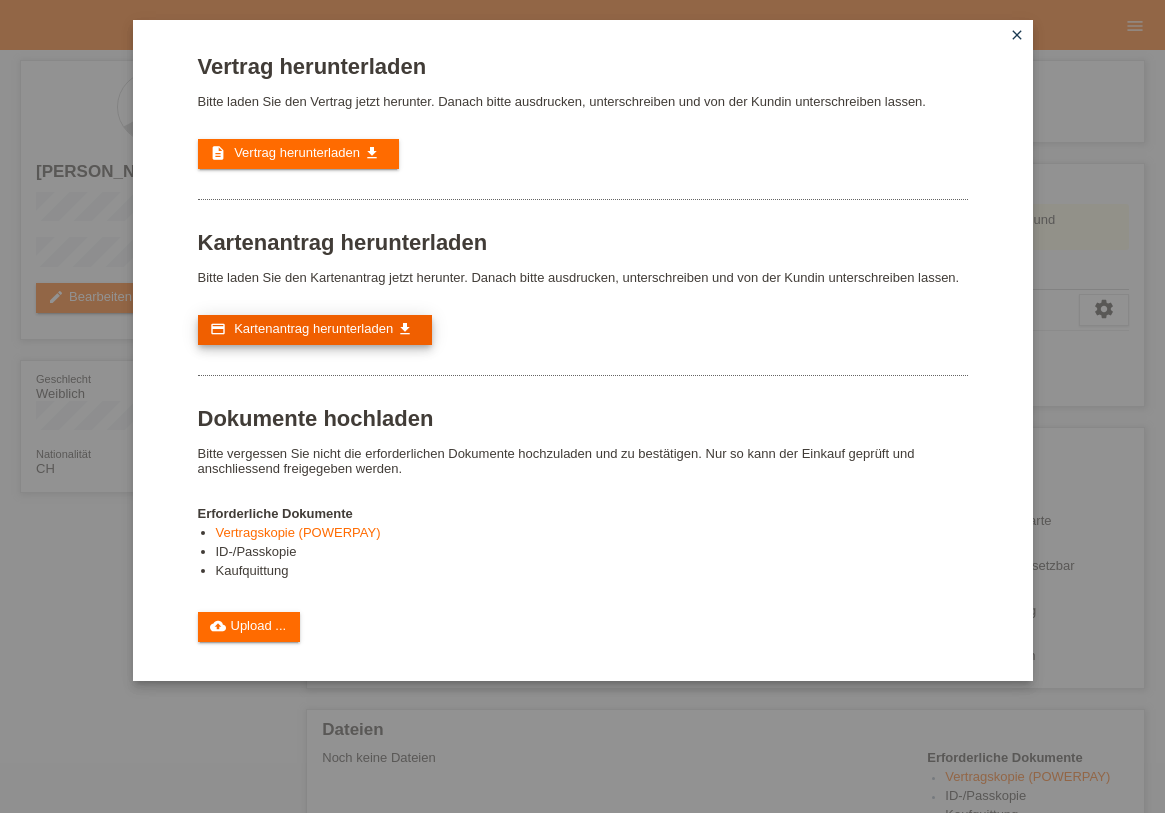 click on "credit_card
Kartenantrag herunterladen
get_app" at bounding box center [315, 330] 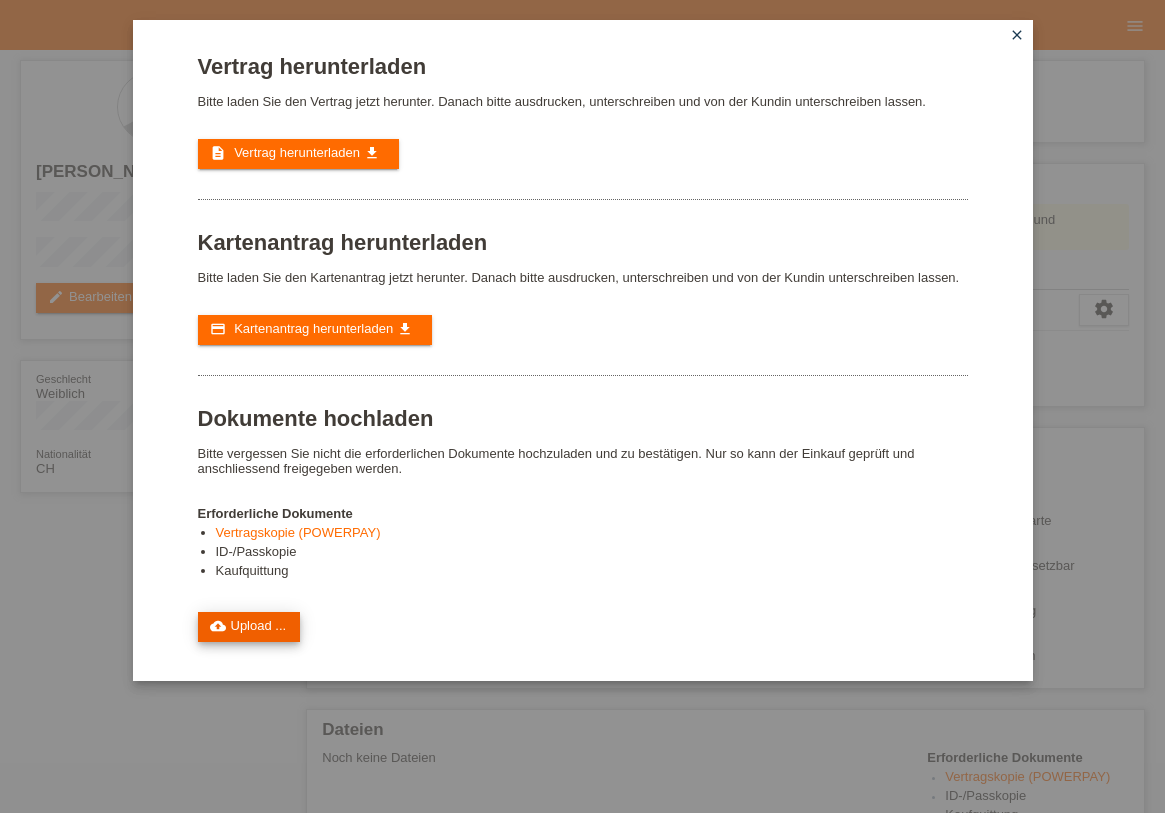 click on "cloud_upload  Upload ..." at bounding box center [249, 627] 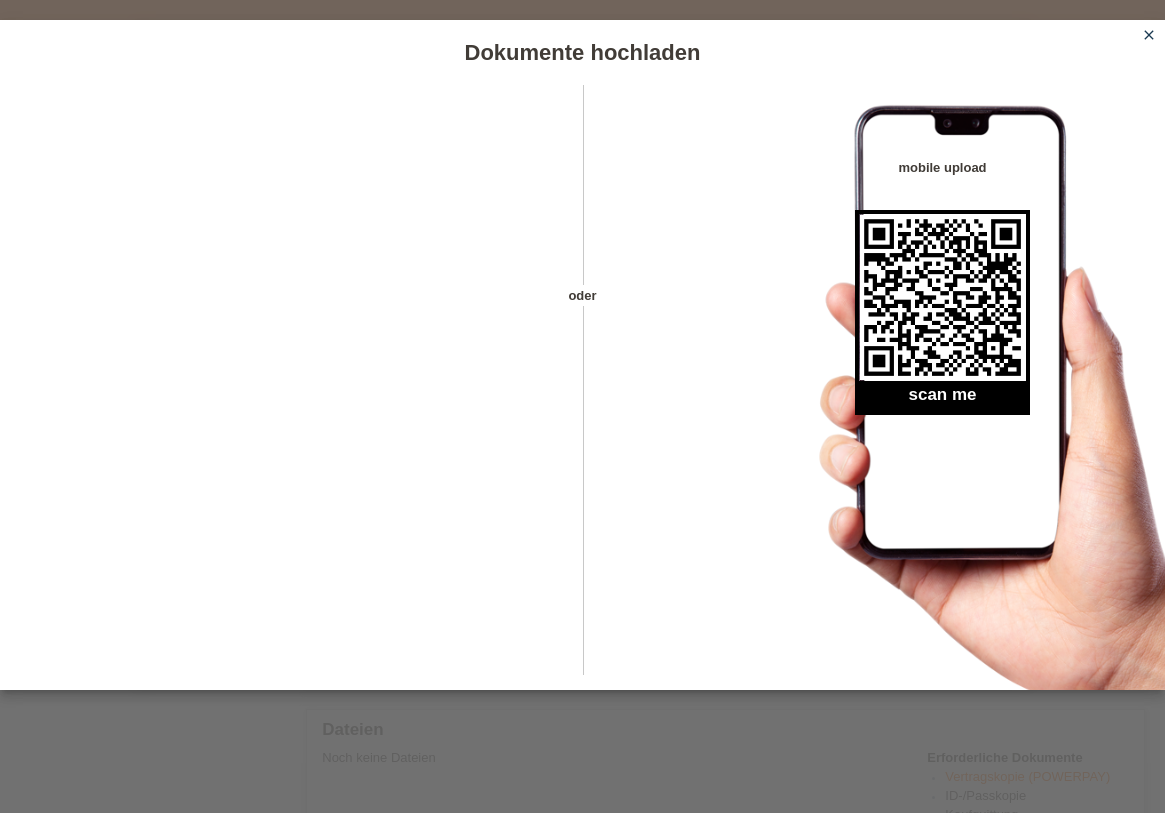 click on "close" at bounding box center [1149, 35] 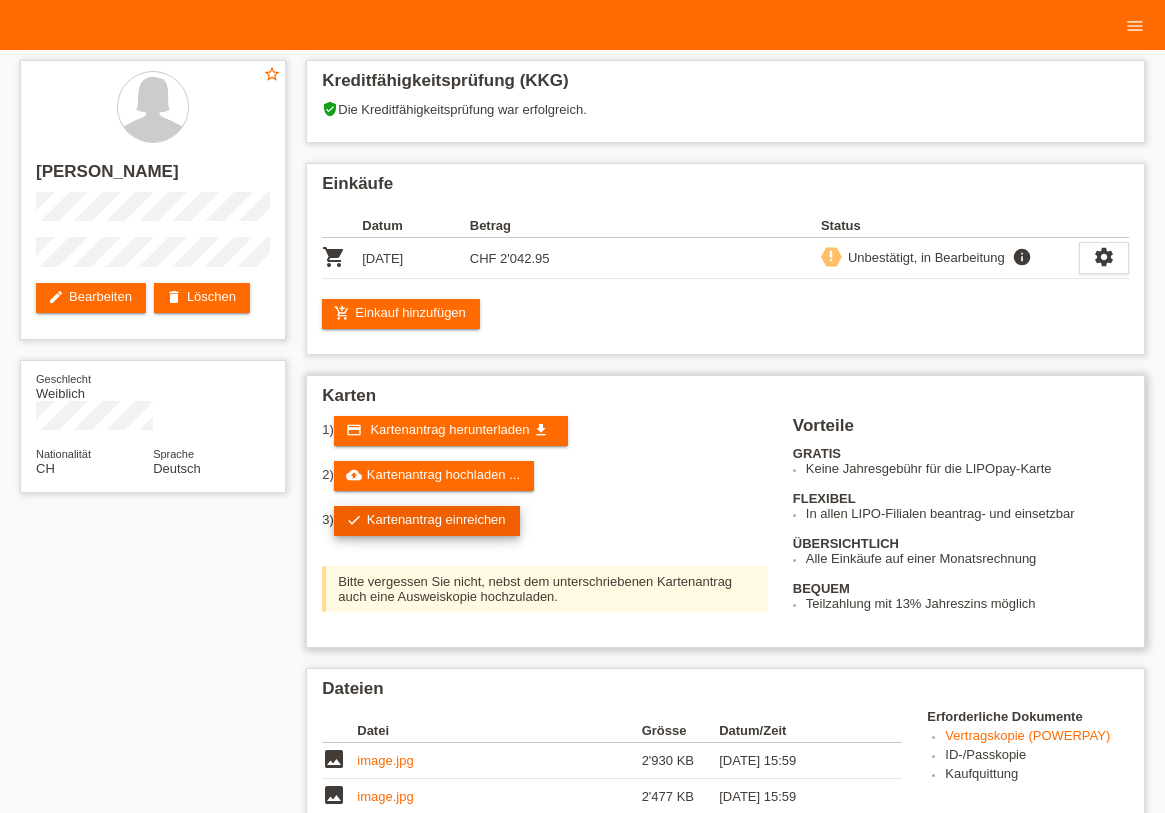 scroll, scrollTop: 121, scrollLeft: 0, axis: vertical 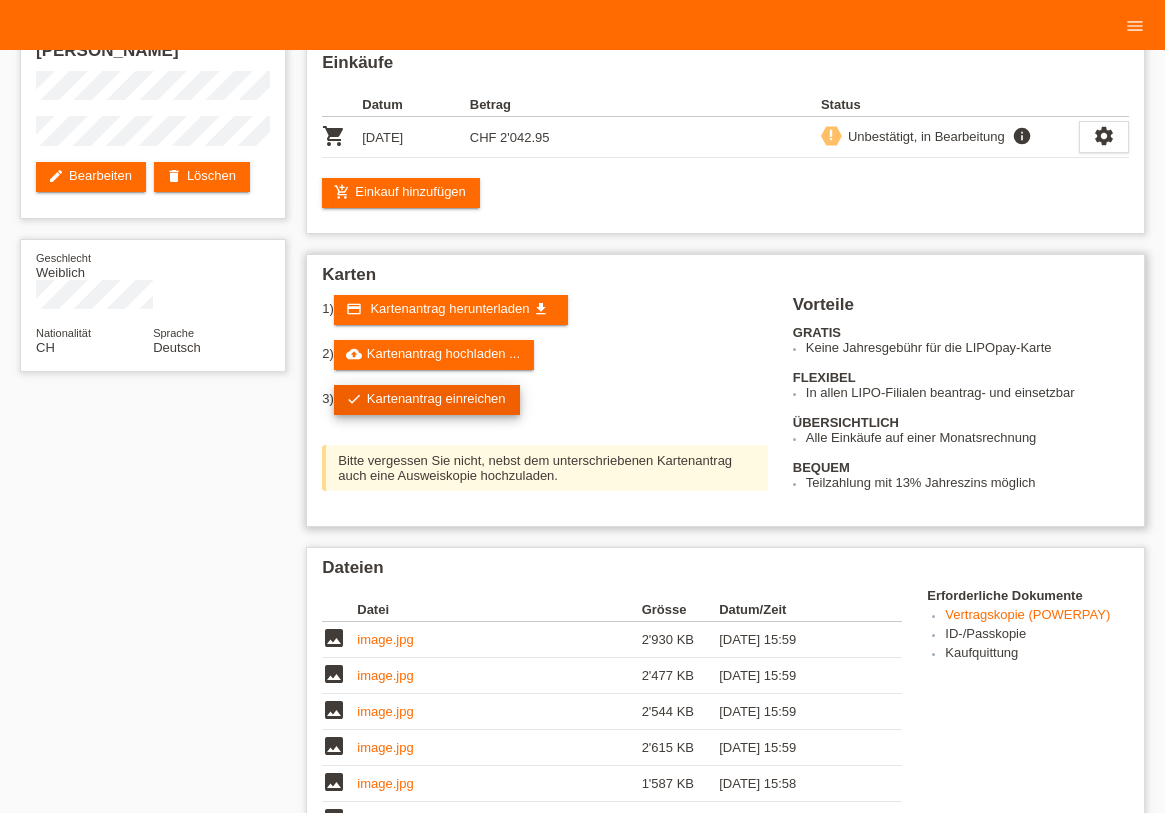 click on "check  Kartenantrag einreichen" at bounding box center [427, 400] 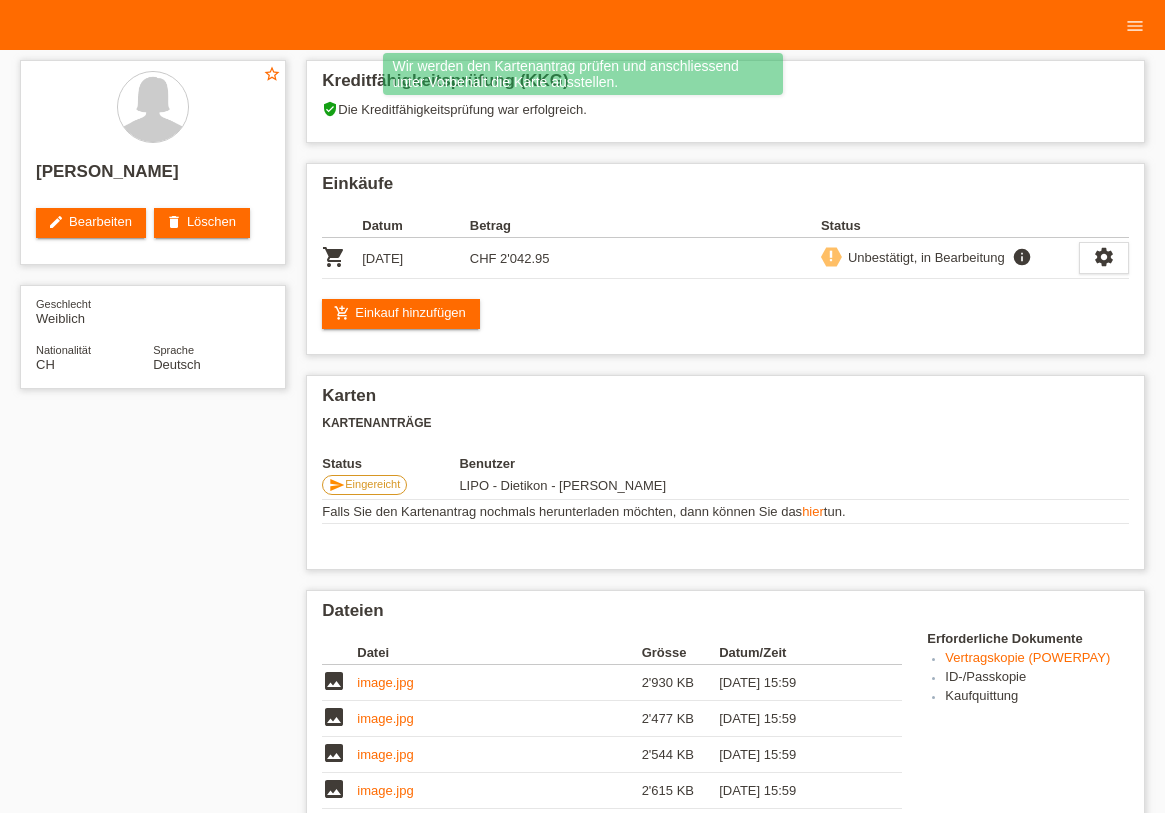scroll, scrollTop: 501, scrollLeft: 0, axis: vertical 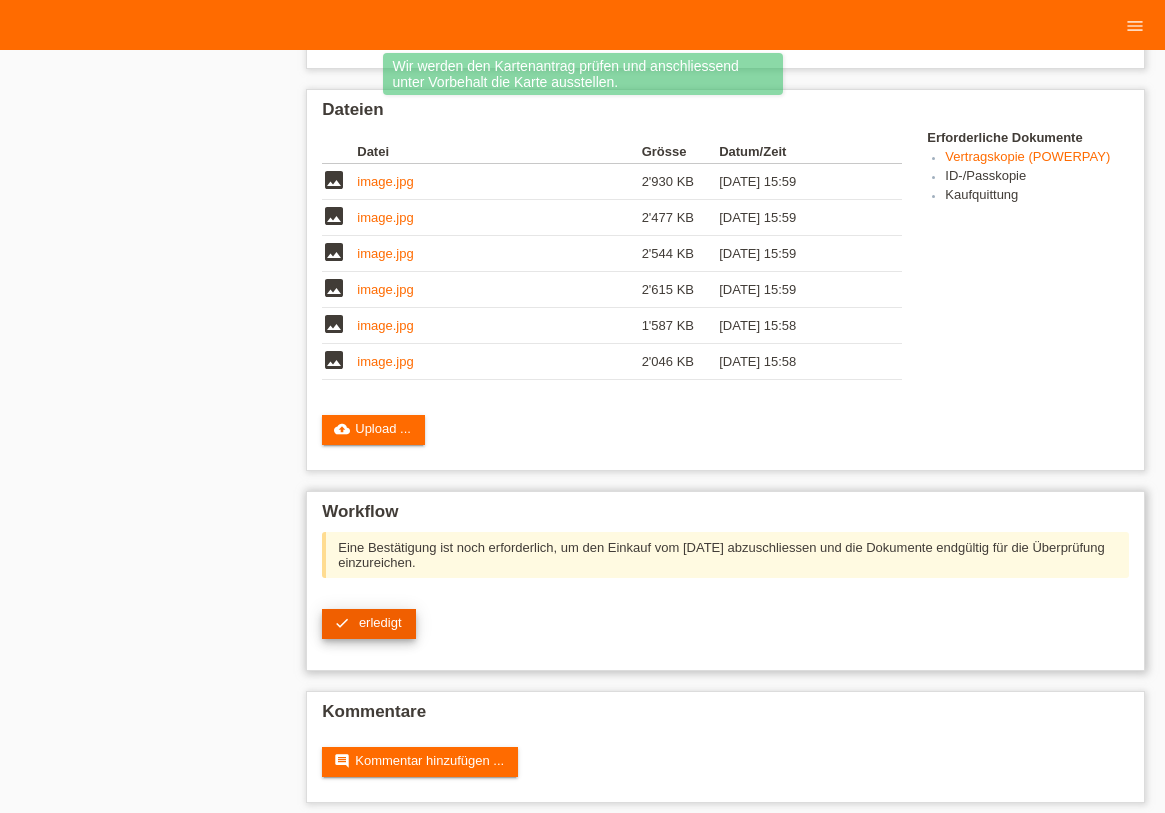 click on "erledigt" at bounding box center [380, 622] 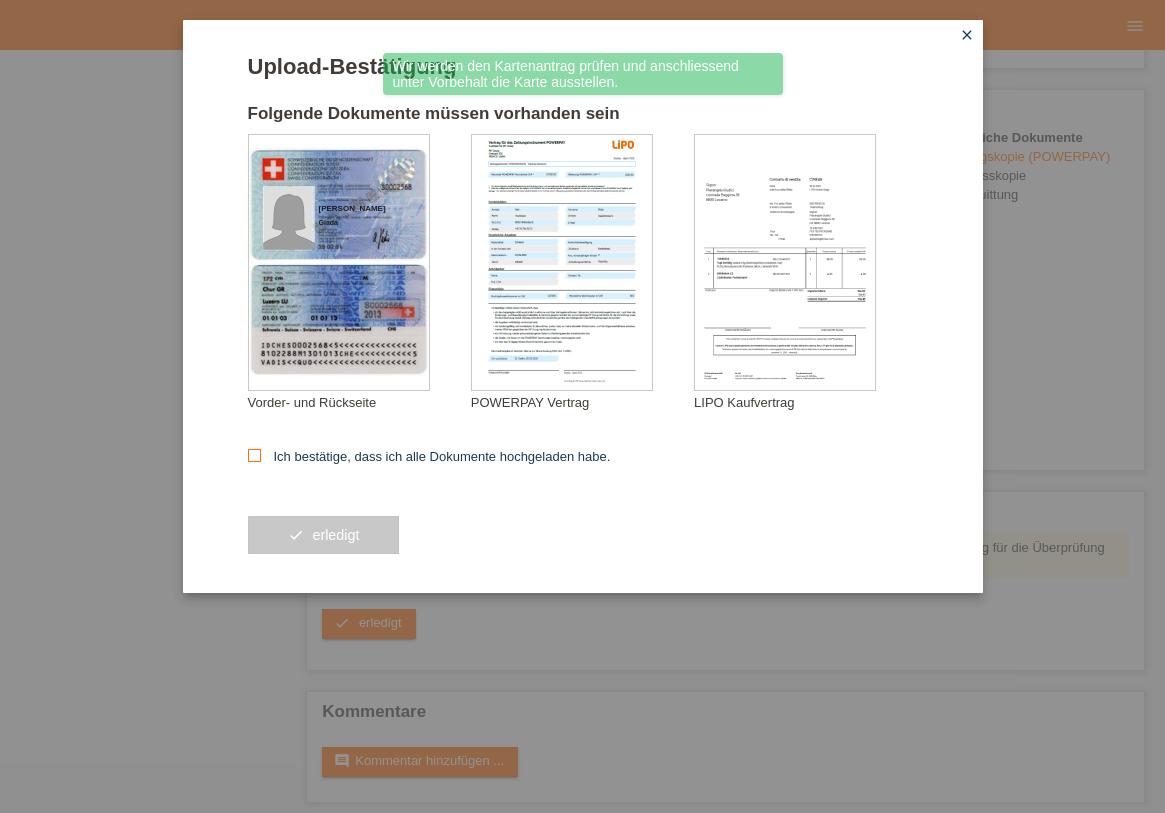click on "Ich bestätige, dass ich alle Dokumente hochgeladen habe." at bounding box center [429, 456] 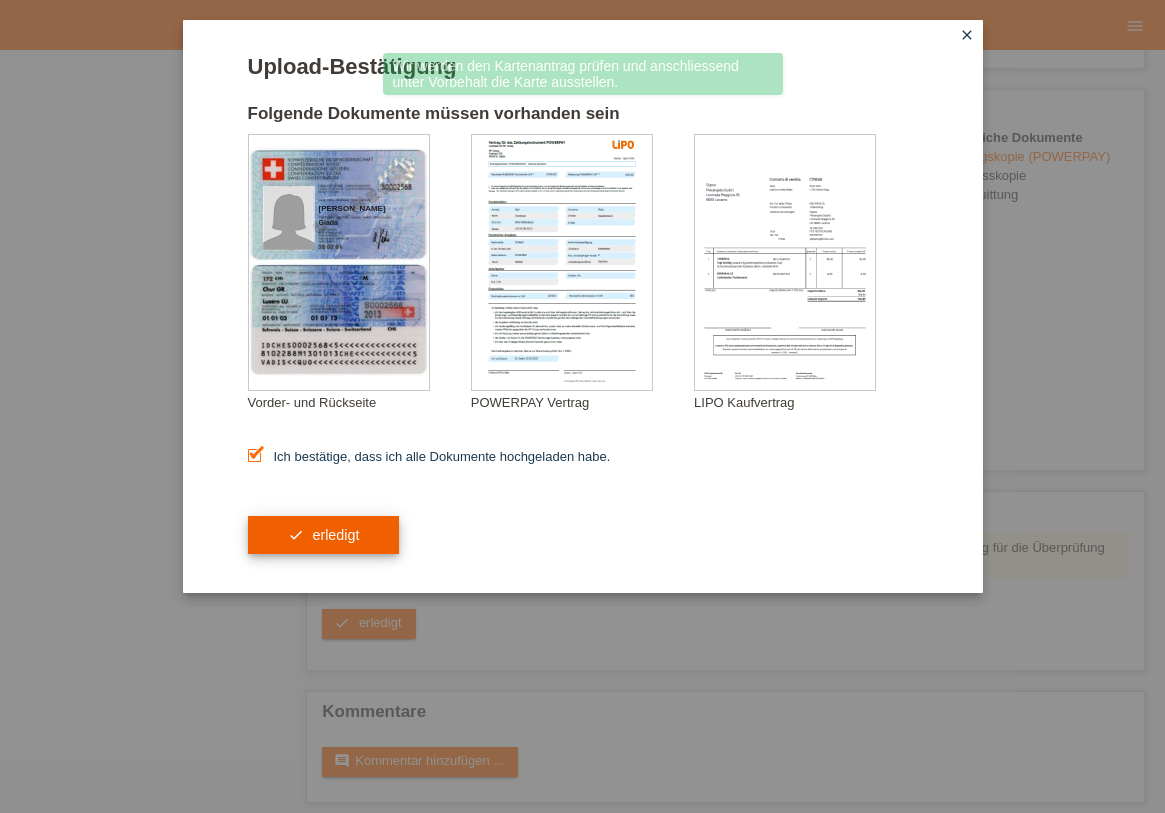 click on "check   erledigt" at bounding box center [324, 535] 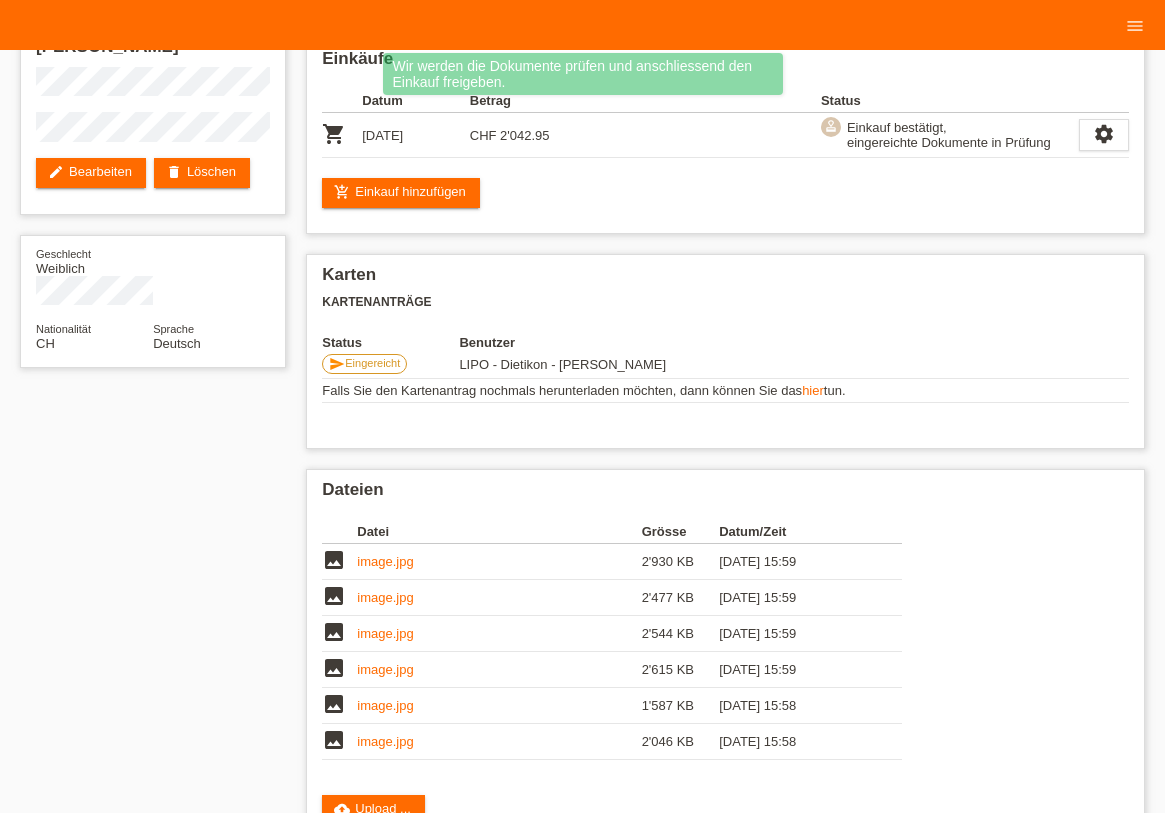 scroll, scrollTop: 0, scrollLeft: 0, axis: both 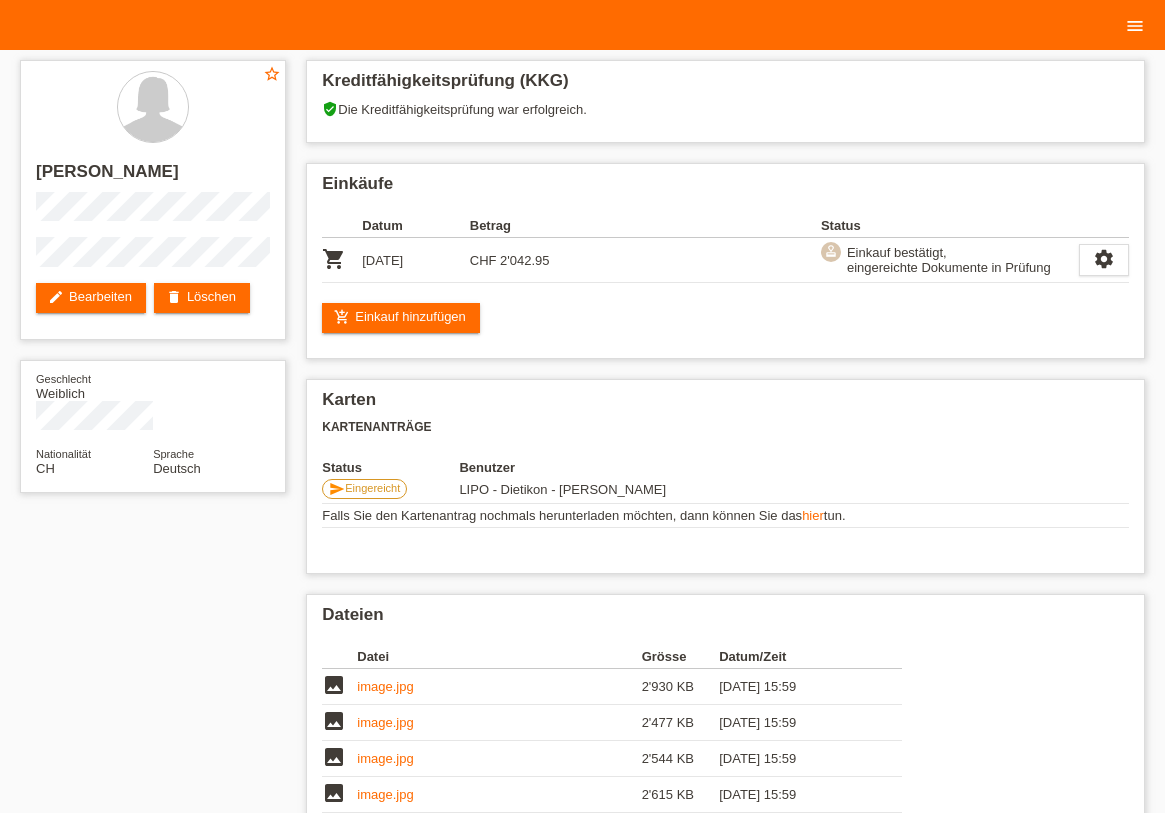 click on "menu" at bounding box center (1135, 26) 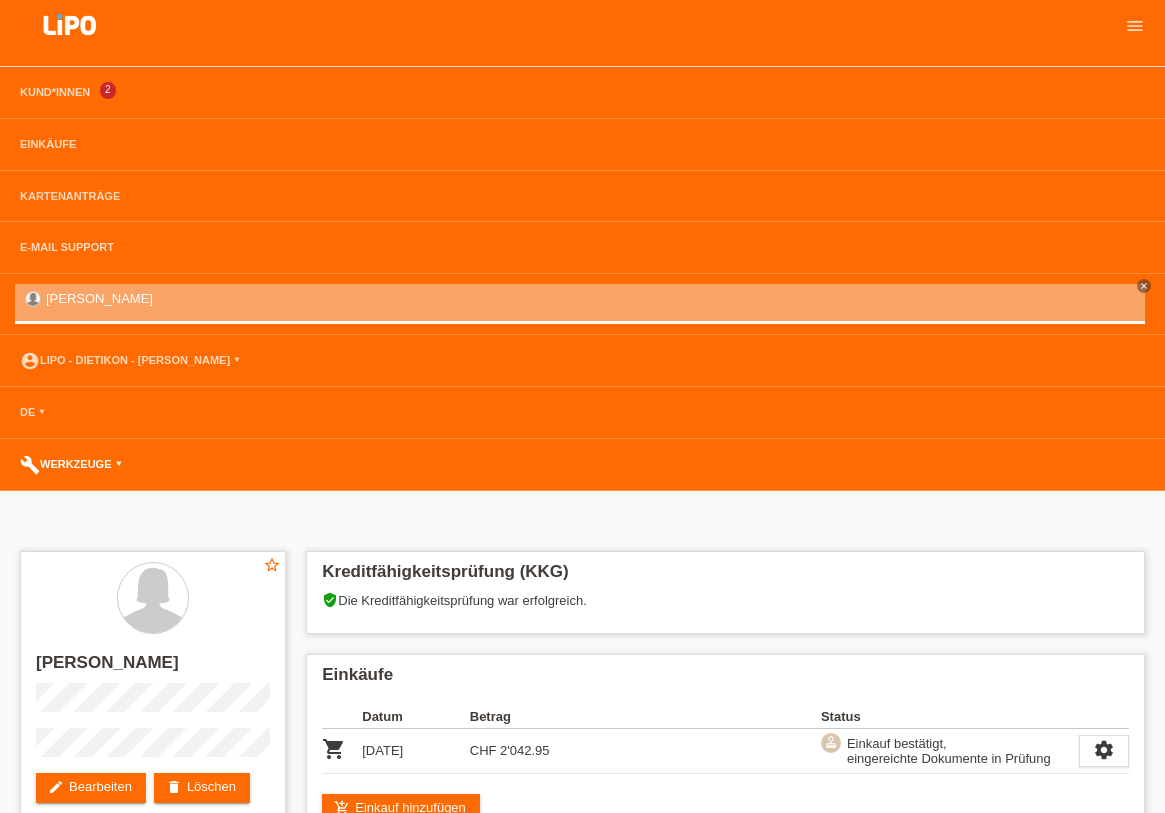click on "build  Werkzeuge ▾" at bounding box center (71, 464) 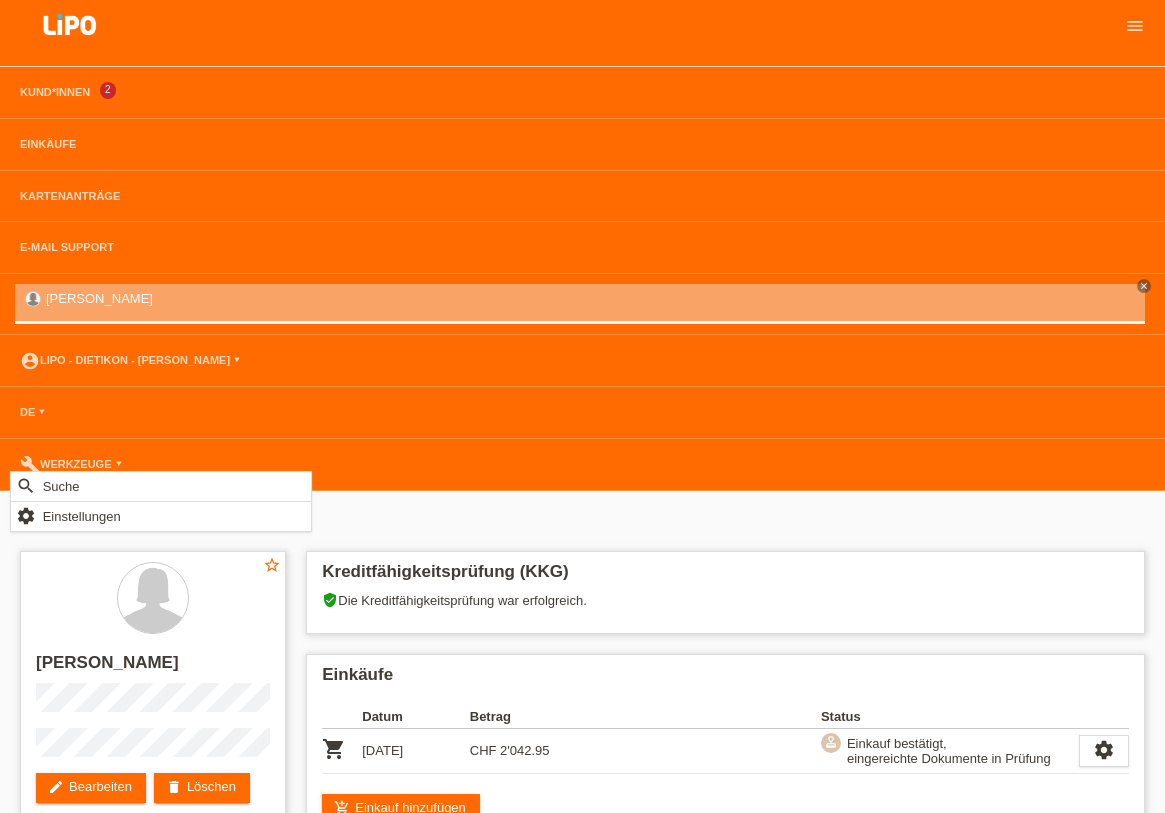 click on "account_circle  LIPO - Dietikon - [PERSON_NAME] ▾" at bounding box center [582, 361] 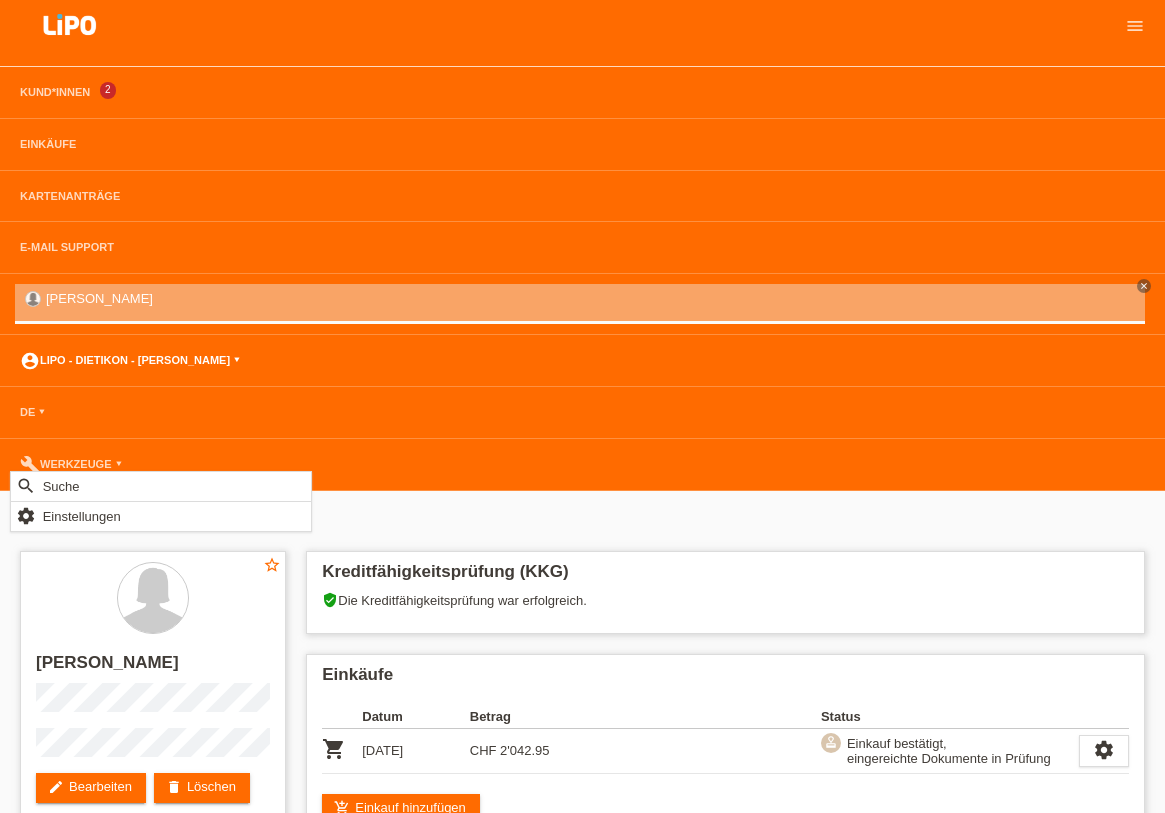 click on "account_circle  LIPO - Dietikon - [PERSON_NAME] ▾" at bounding box center (130, 360) 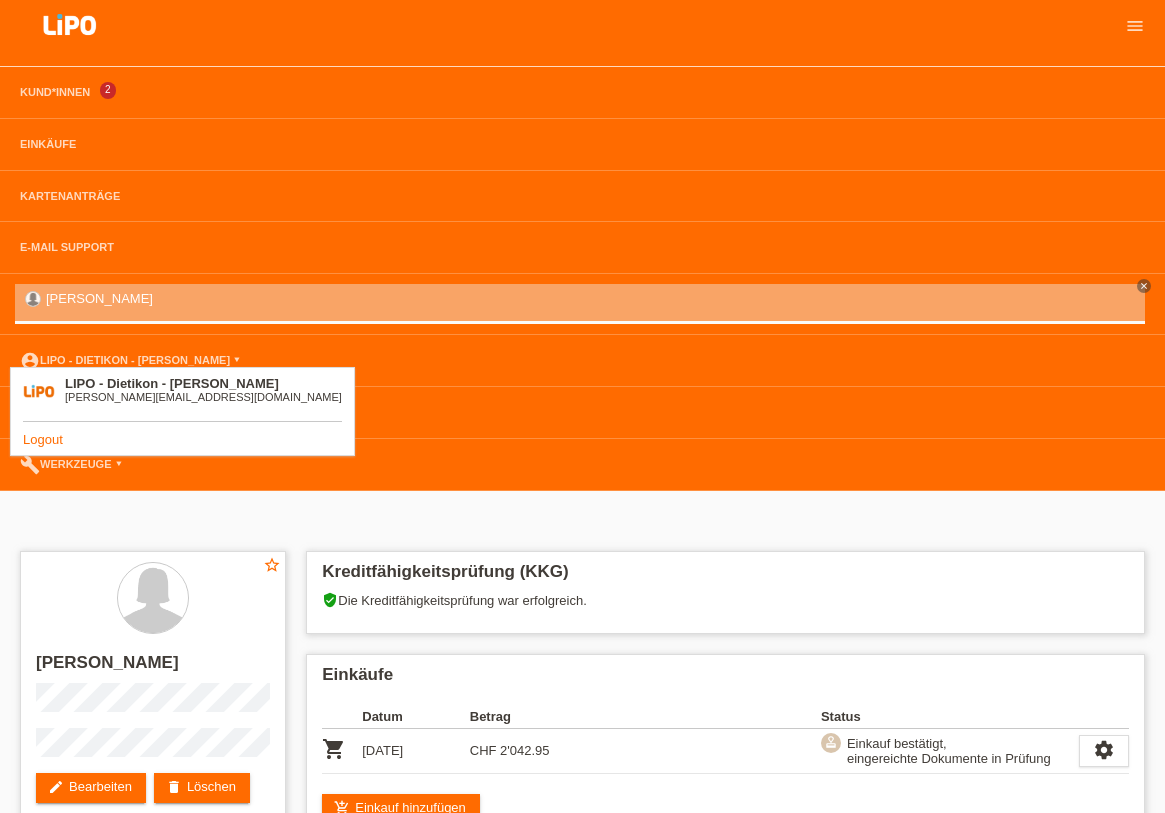 click on "Logout" at bounding box center [43, 439] 